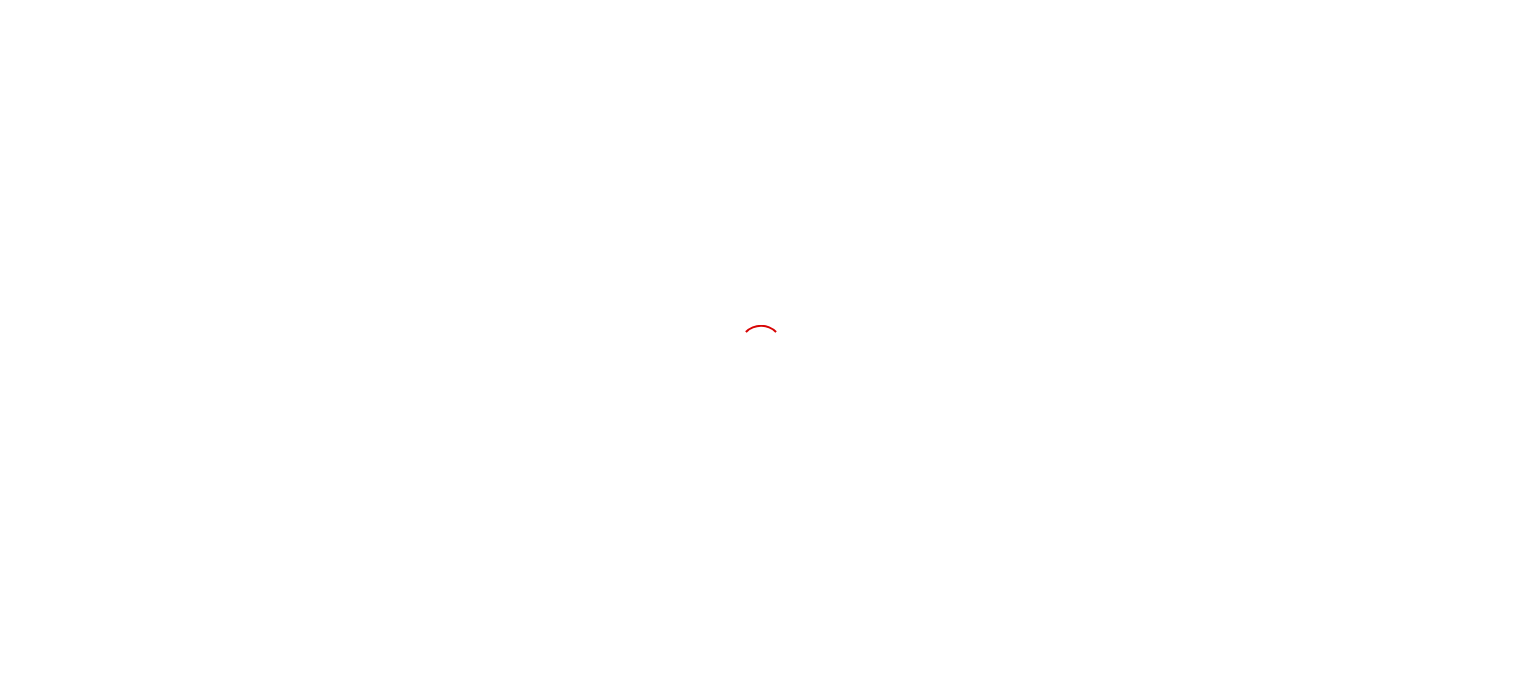 scroll, scrollTop: 0, scrollLeft: 0, axis: both 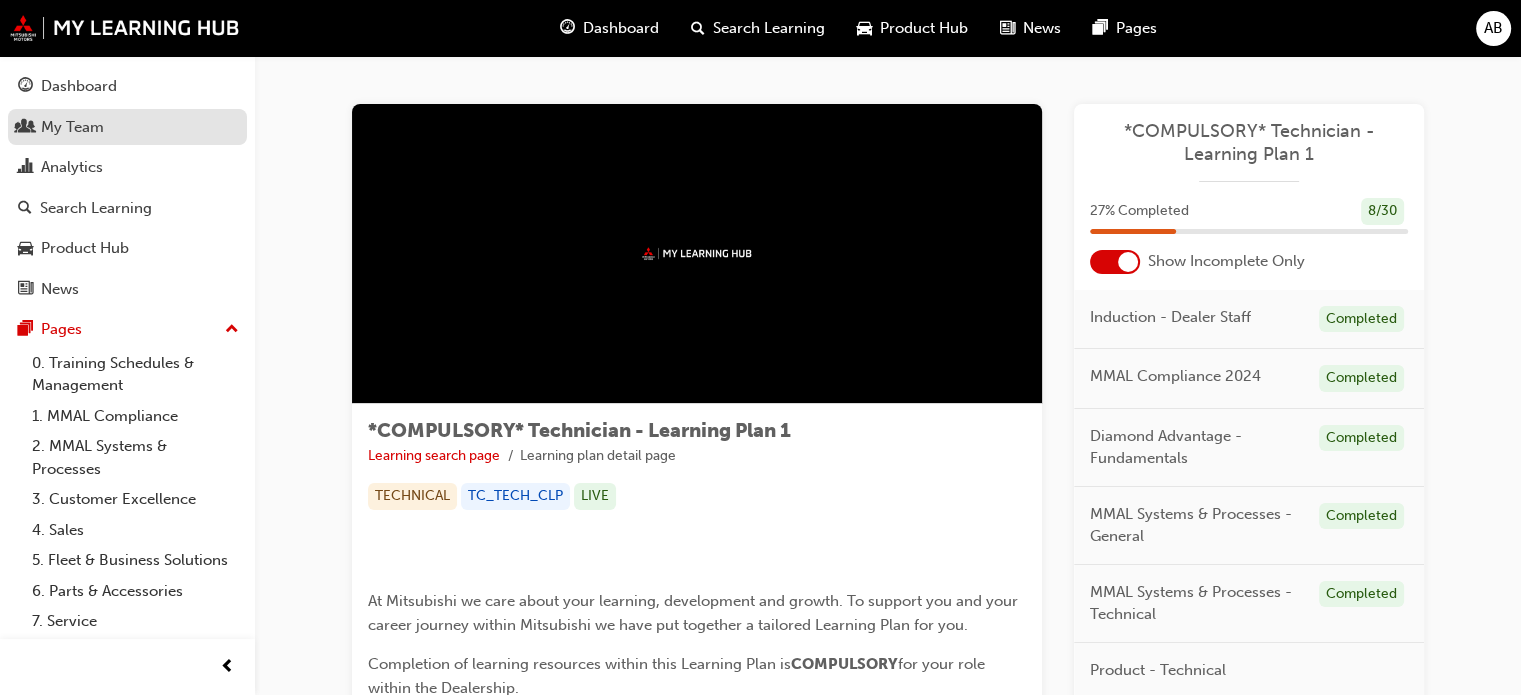 click on "My Team" at bounding box center [127, 127] 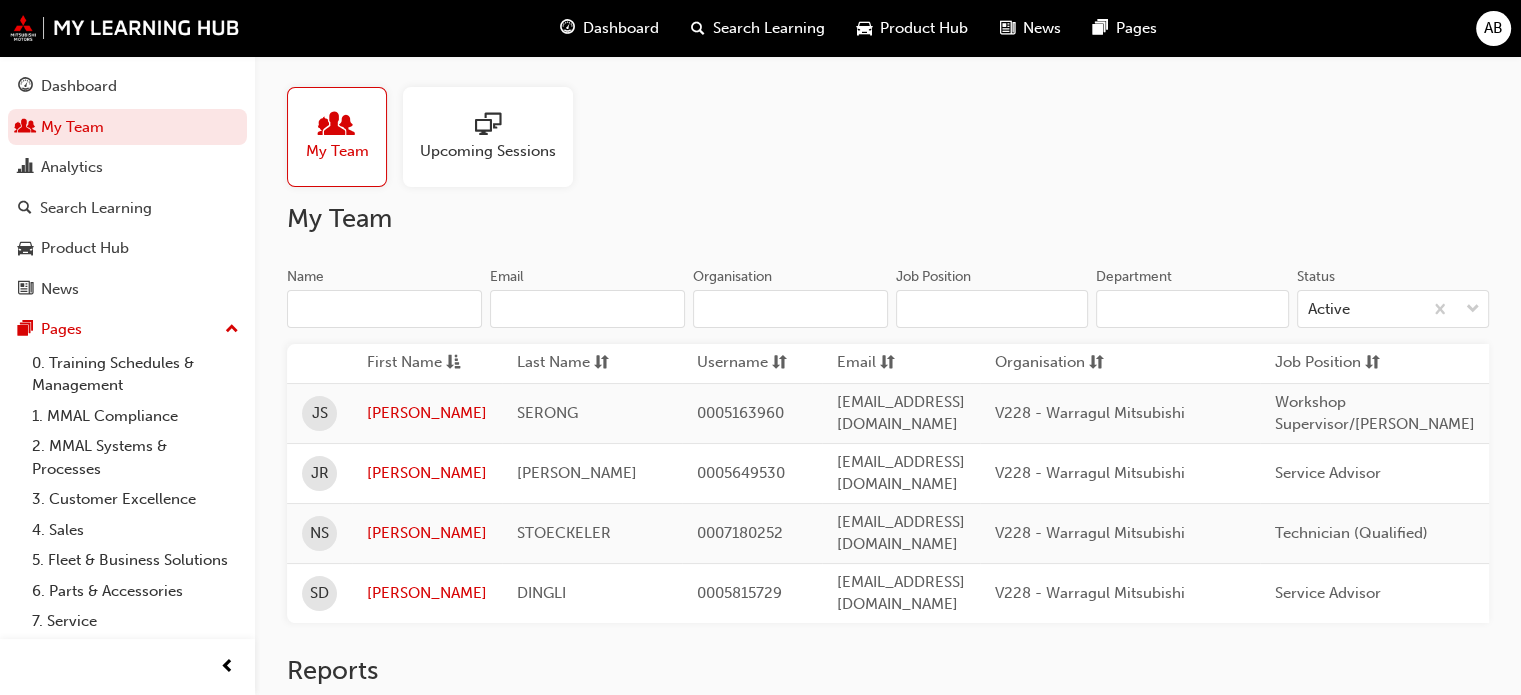 scroll, scrollTop: 0, scrollLeft: 0, axis: both 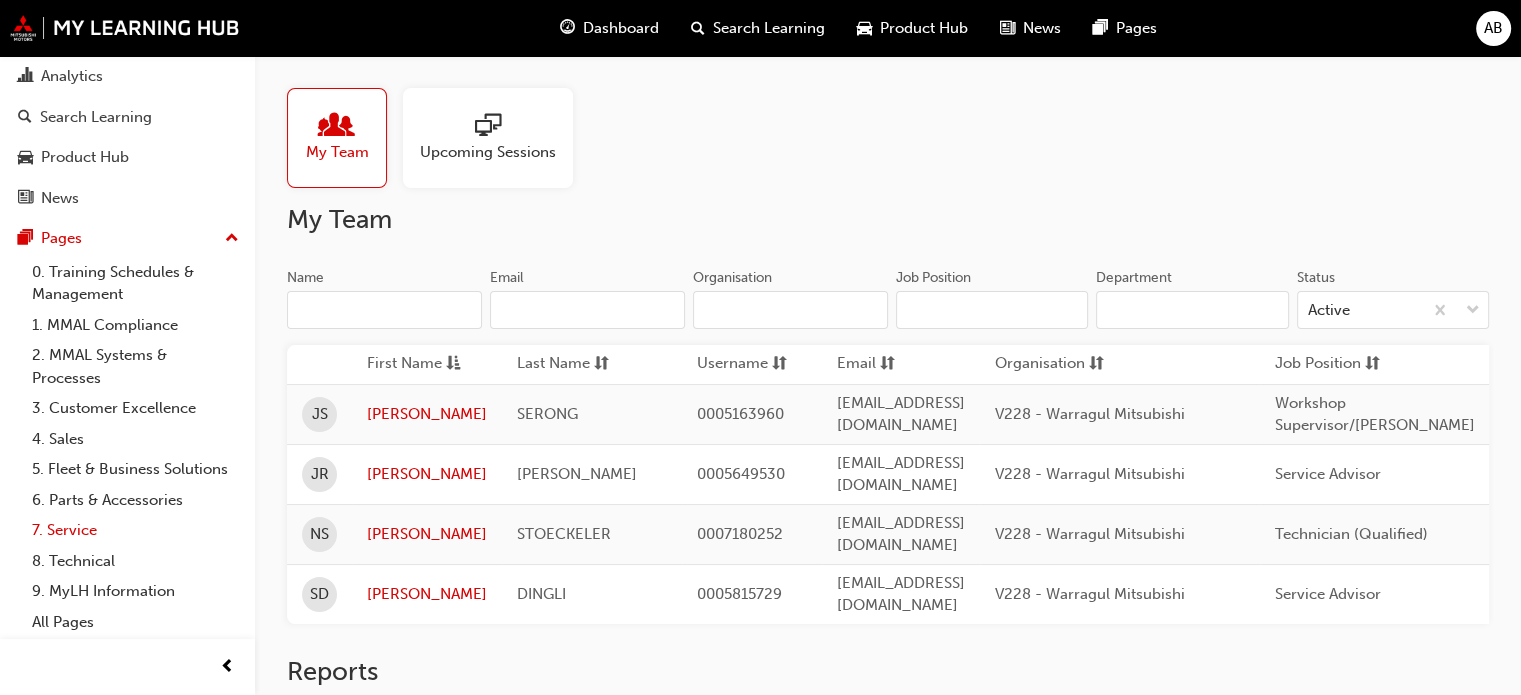 click on "7. Service" at bounding box center (135, 530) 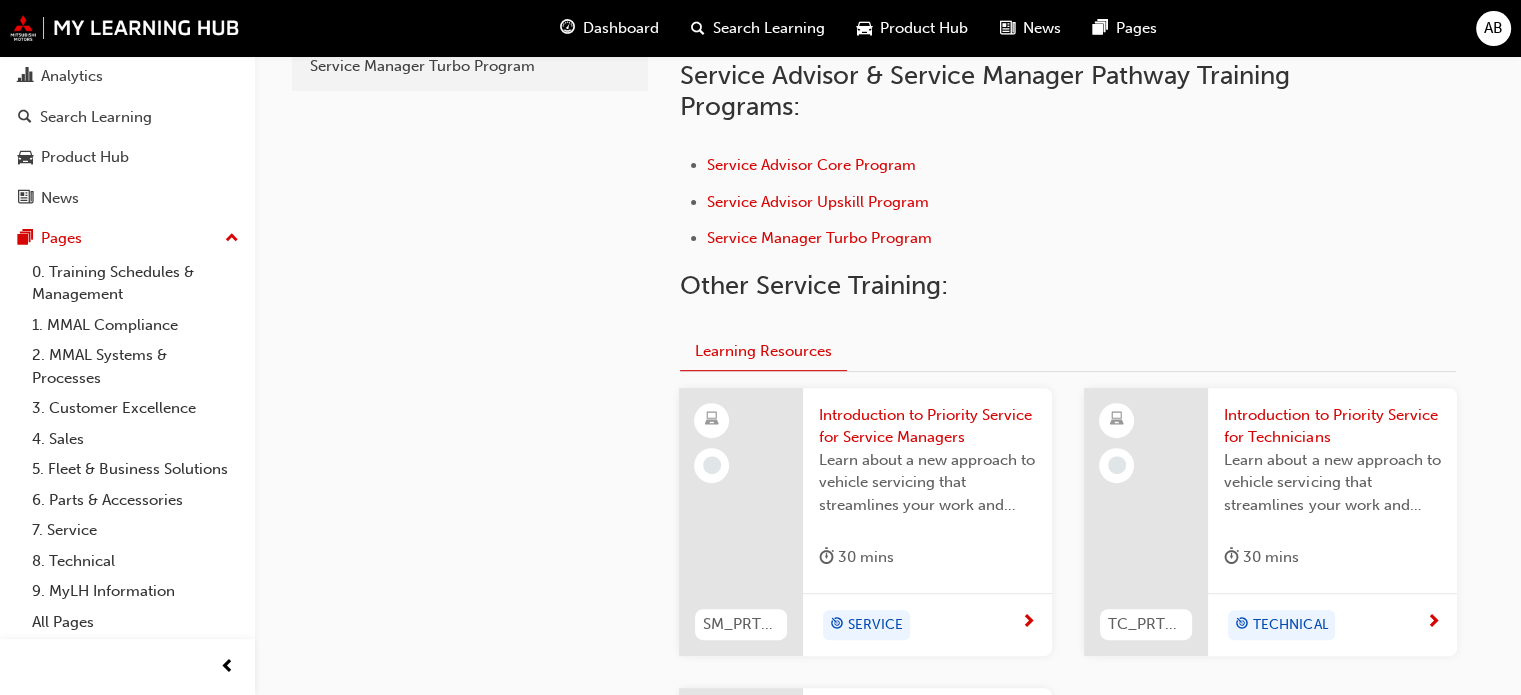 scroll, scrollTop: 700, scrollLeft: 0, axis: vertical 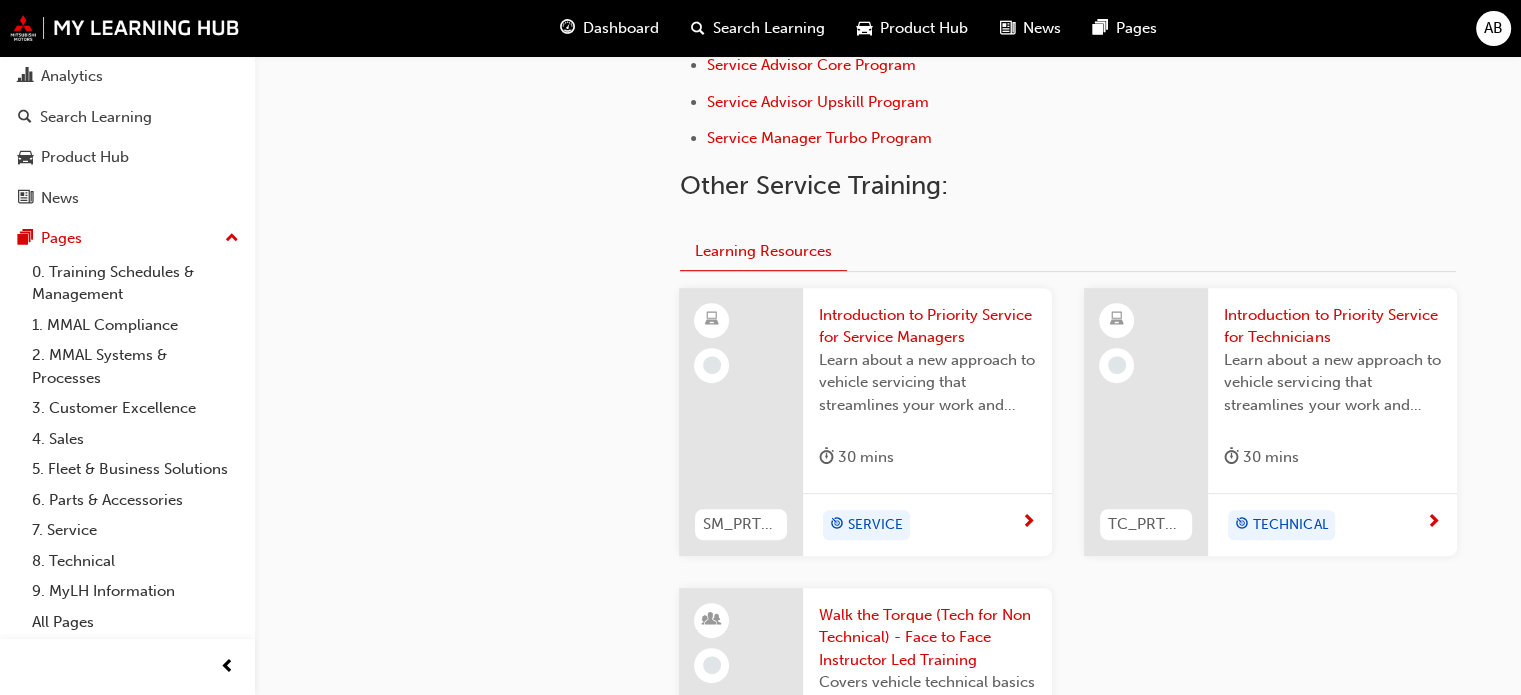 click on "Introduction to Priority Service for Service Managers" at bounding box center [927, 326] 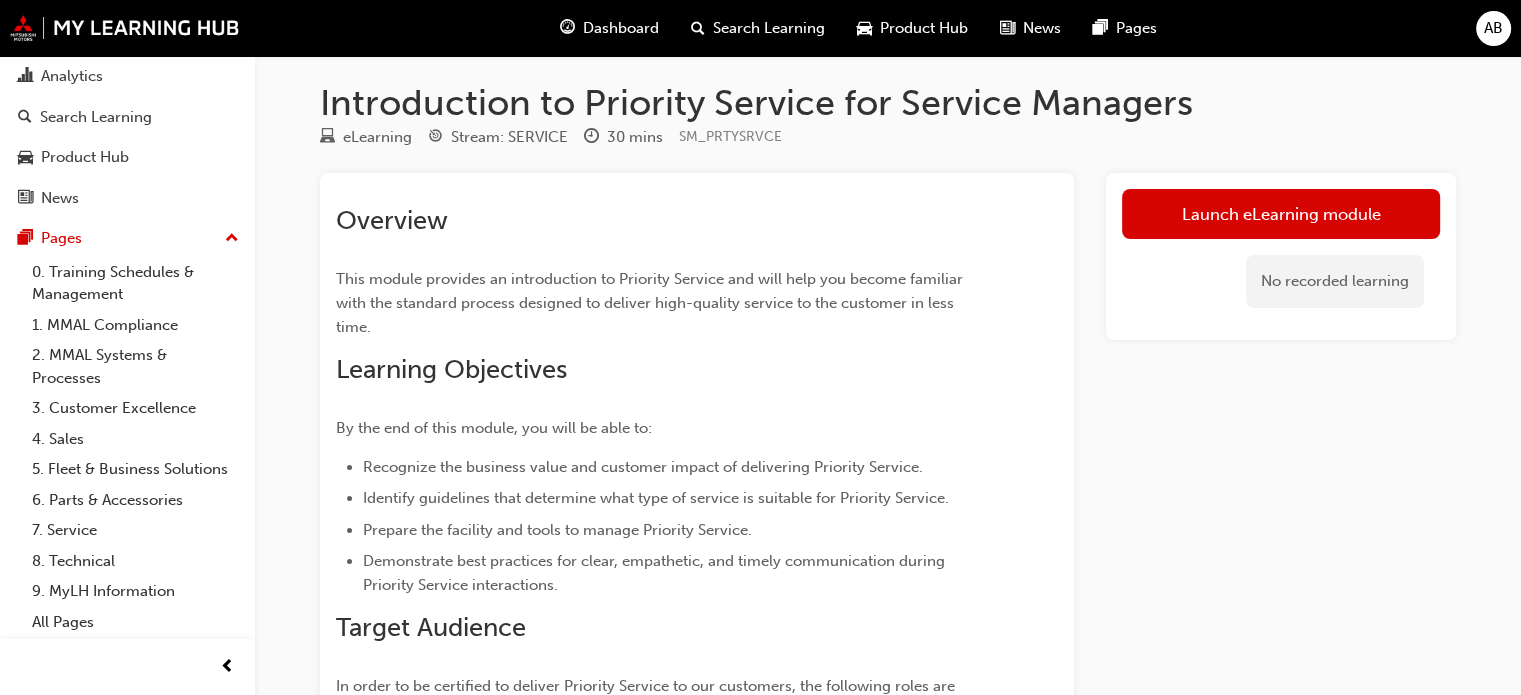 scroll, scrollTop: 0, scrollLeft: 0, axis: both 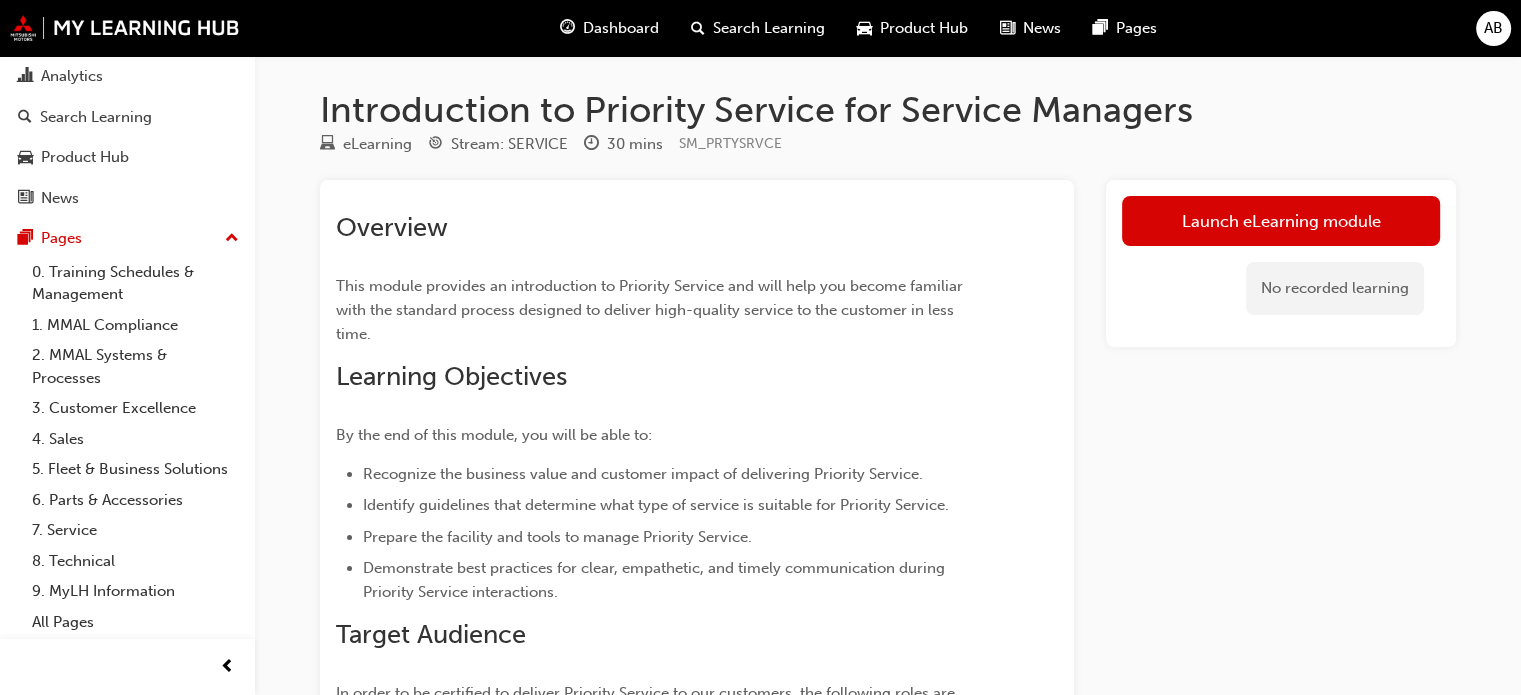 click on "Dashboard" at bounding box center (621, 28) 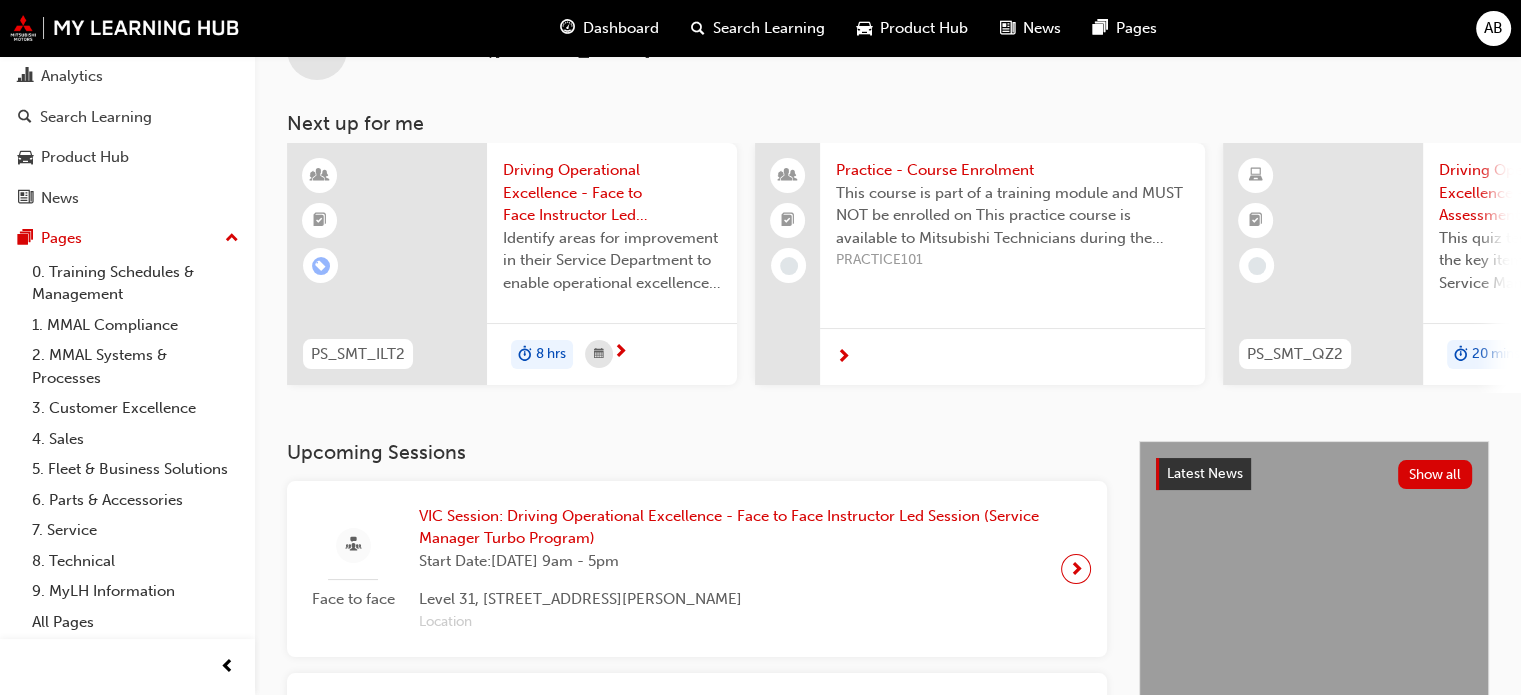 scroll, scrollTop: 100, scrollLeft: 0, axis: vertical 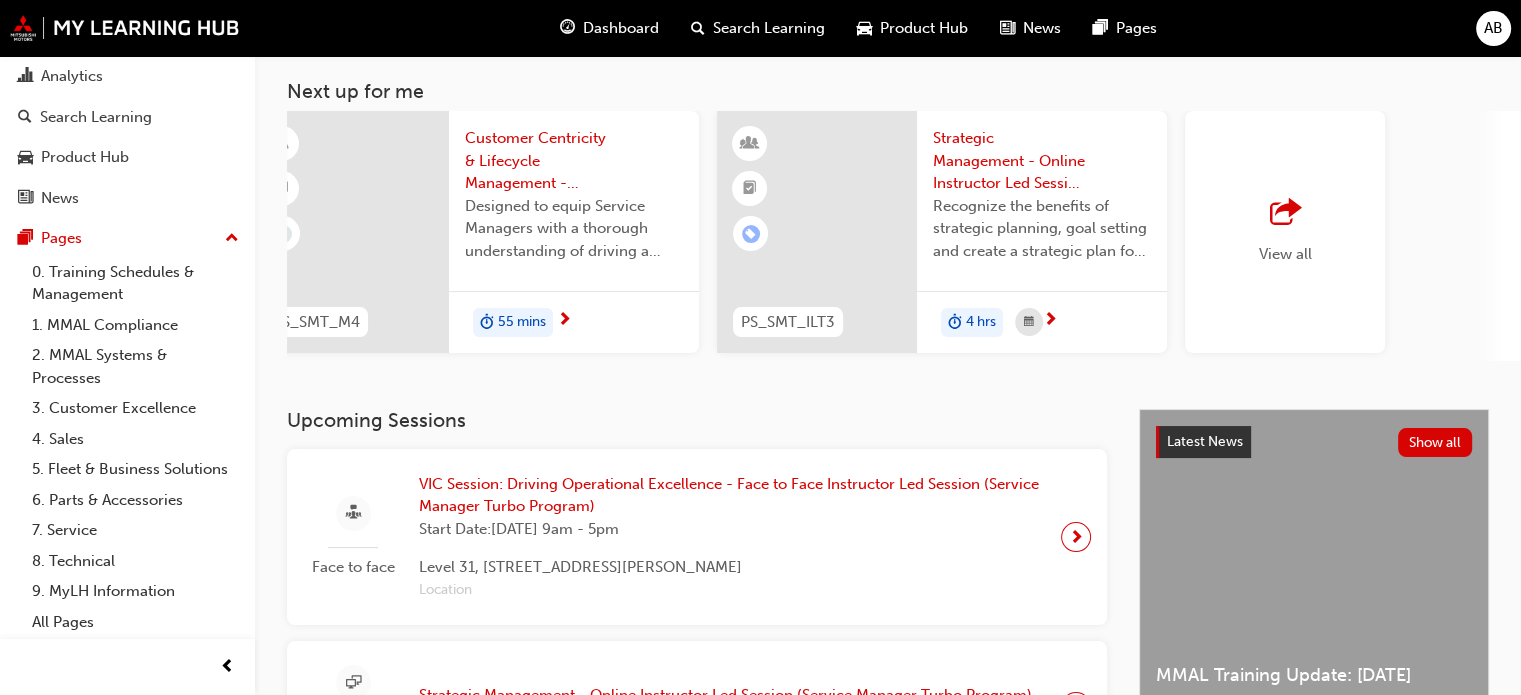 click on "View all" at bounding box center (1285, 232) 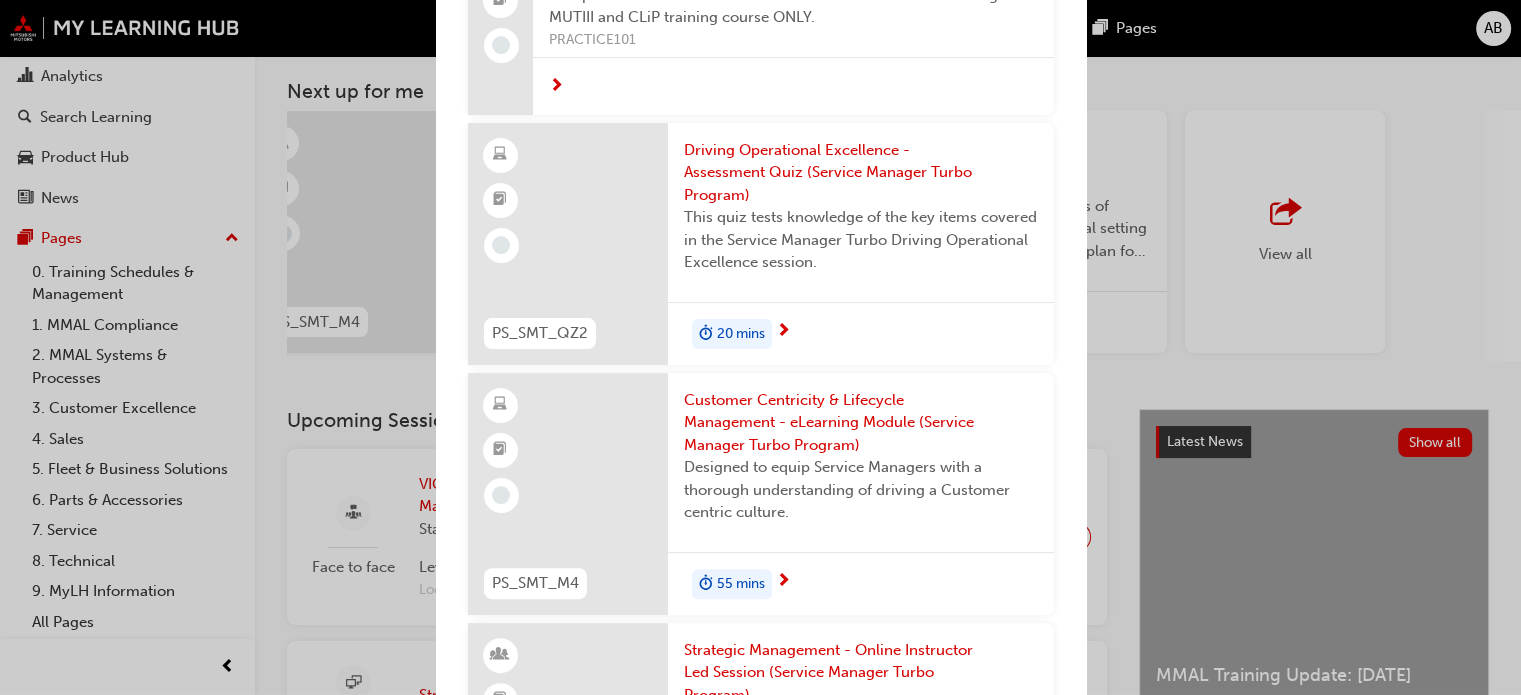 scroll, scrollTop: 0, scrollLeft: 0, axis: both 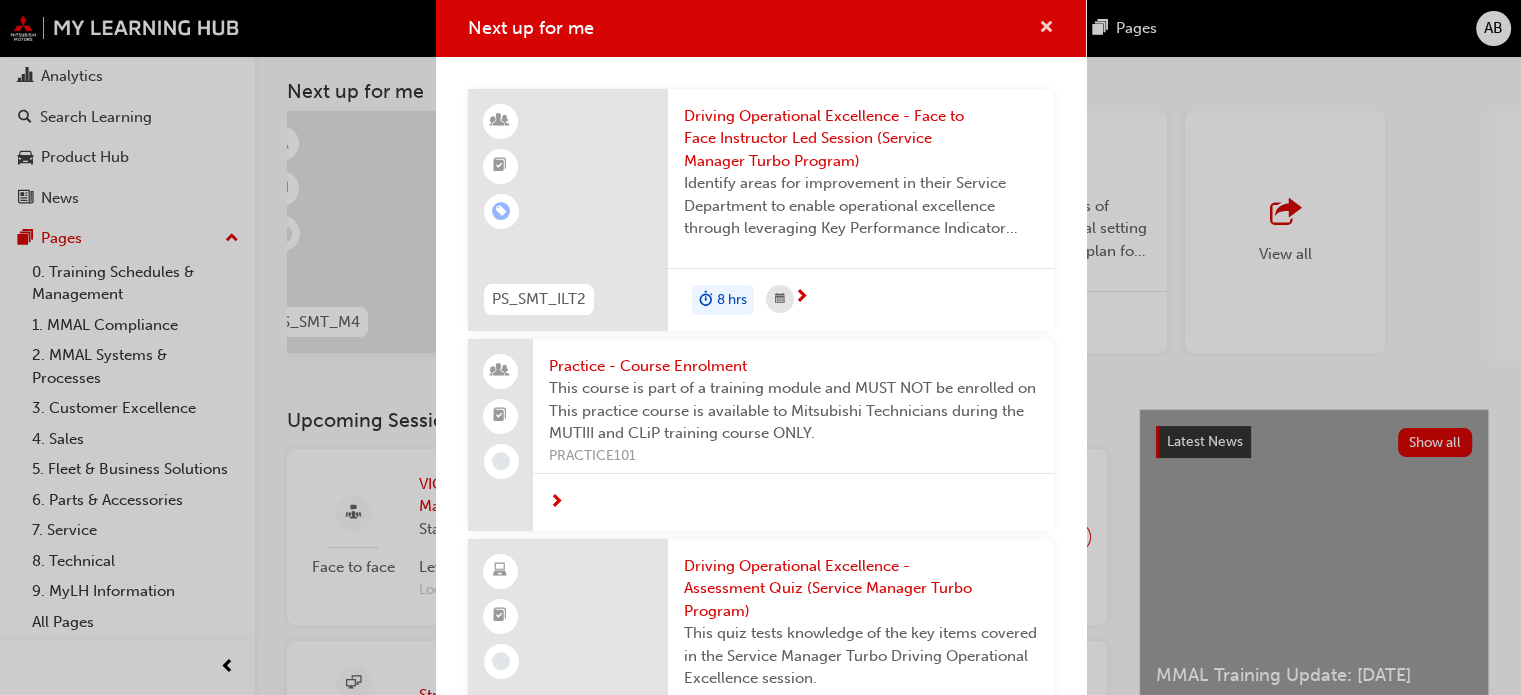 click at bounding box center (1046, 29) 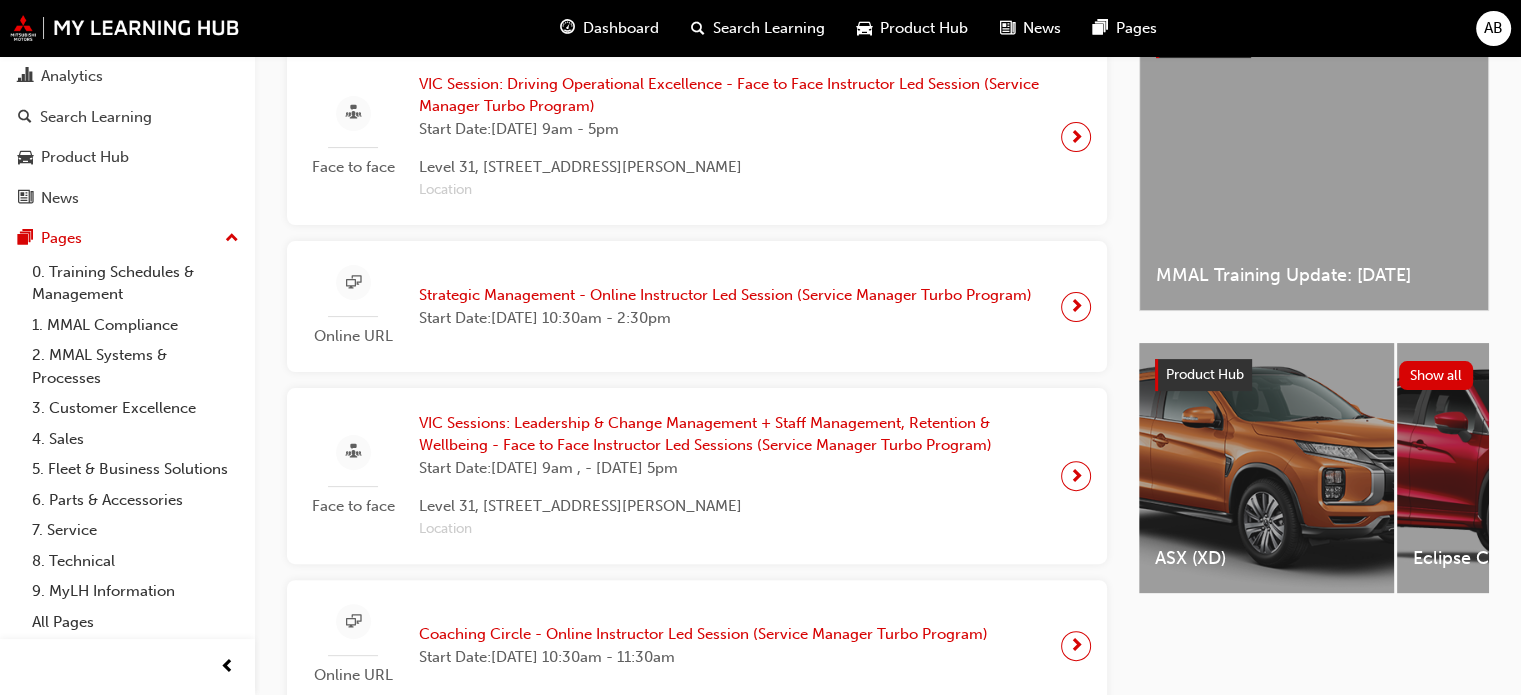scroll, scrollTop: 600, scrollLeft: 0, axis: vertical 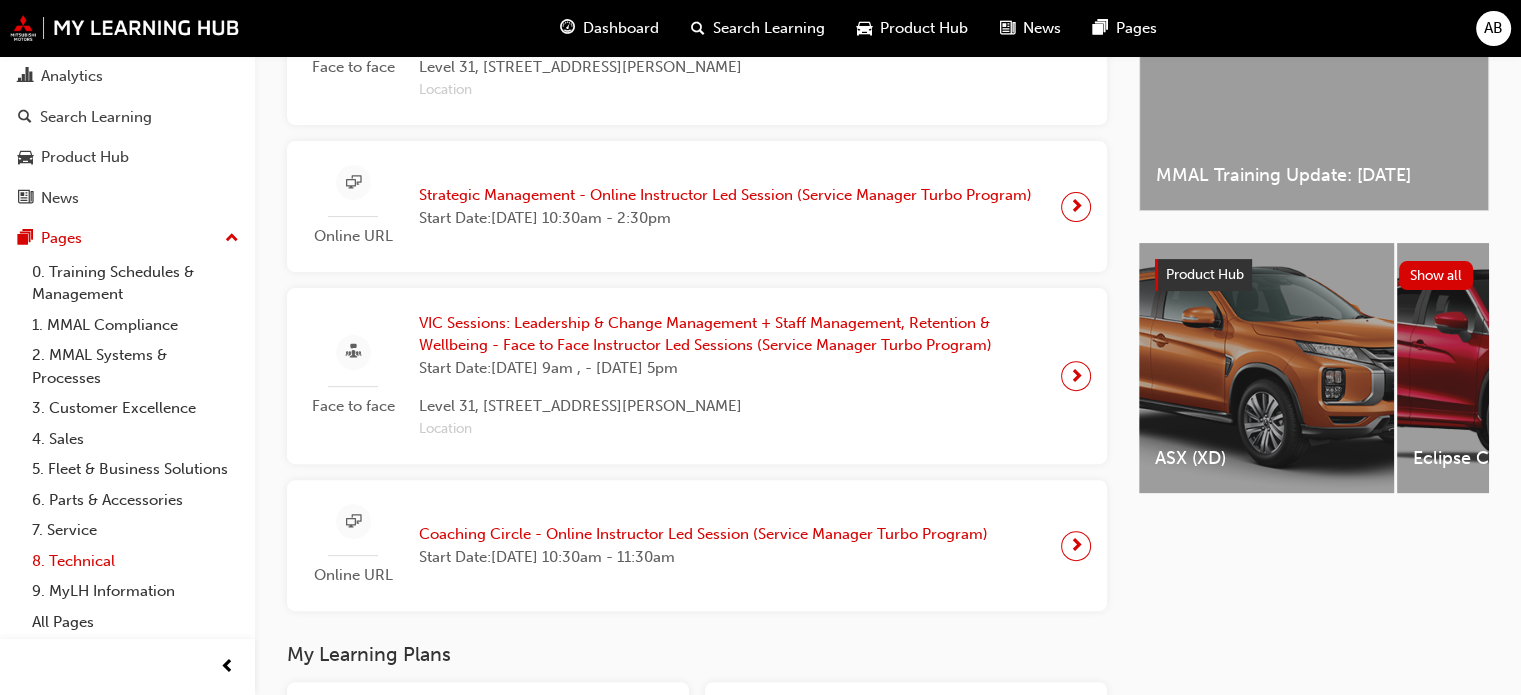 click on "8. Technical" at bounding box center (135, 561) 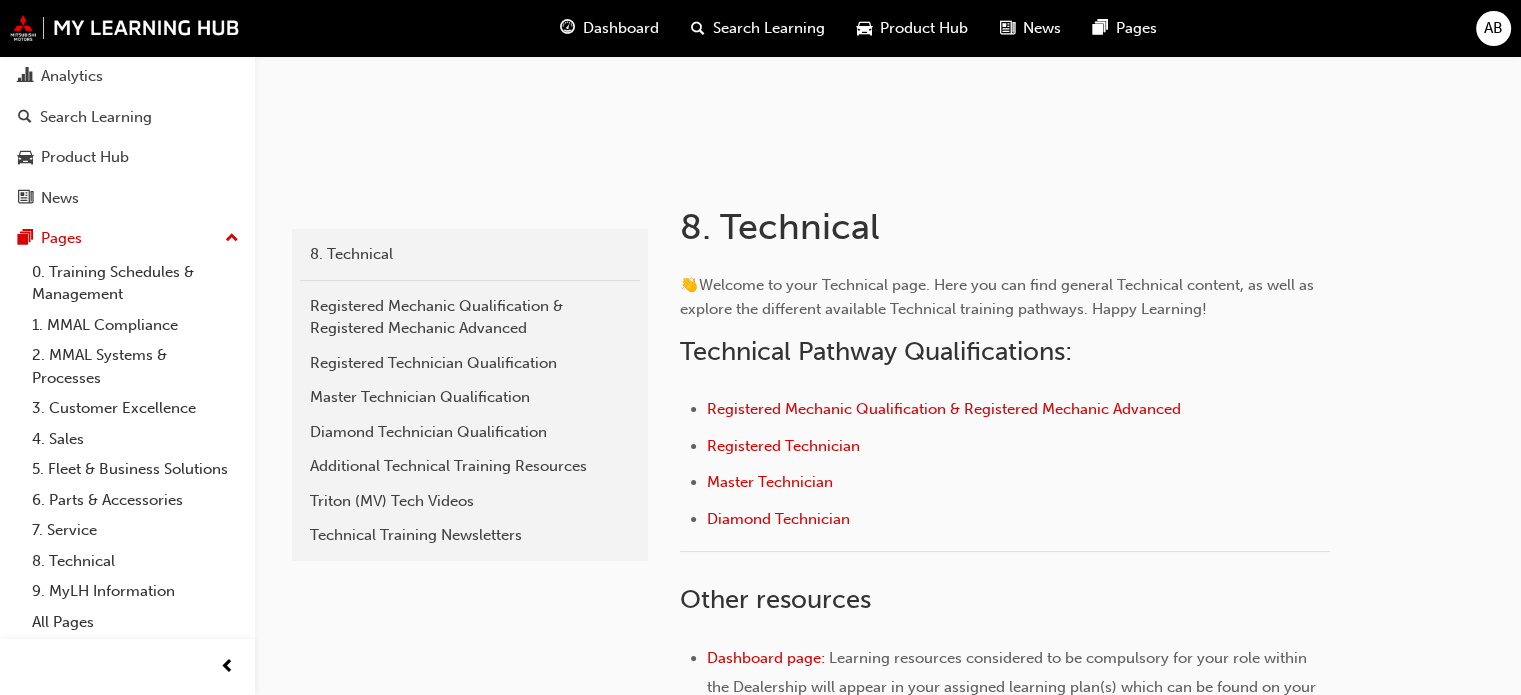 scroll, scrollTop: 300, scrollLeft: 0, axis: vertical 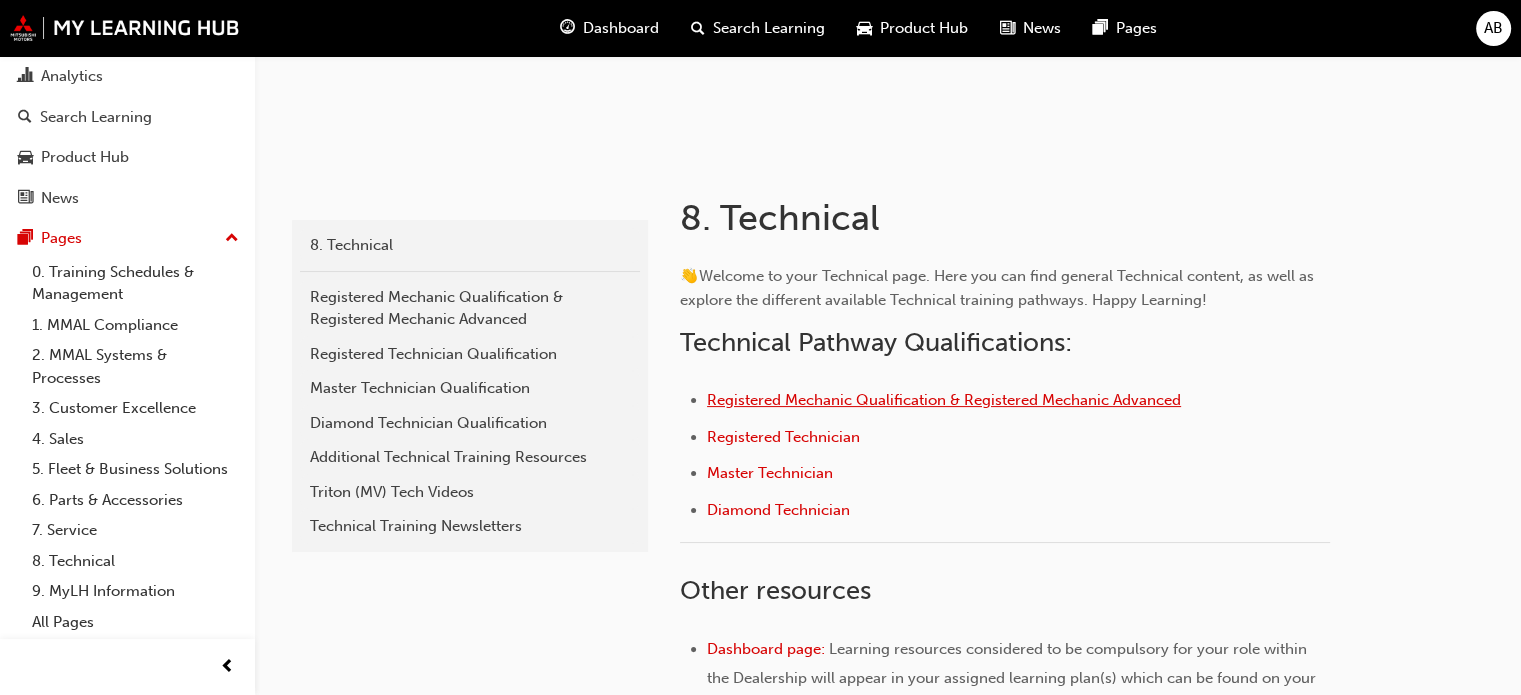 click on "Registered Mechanic Qualification & Registered Mechanic Advanced" at bounding box center [944, 400] 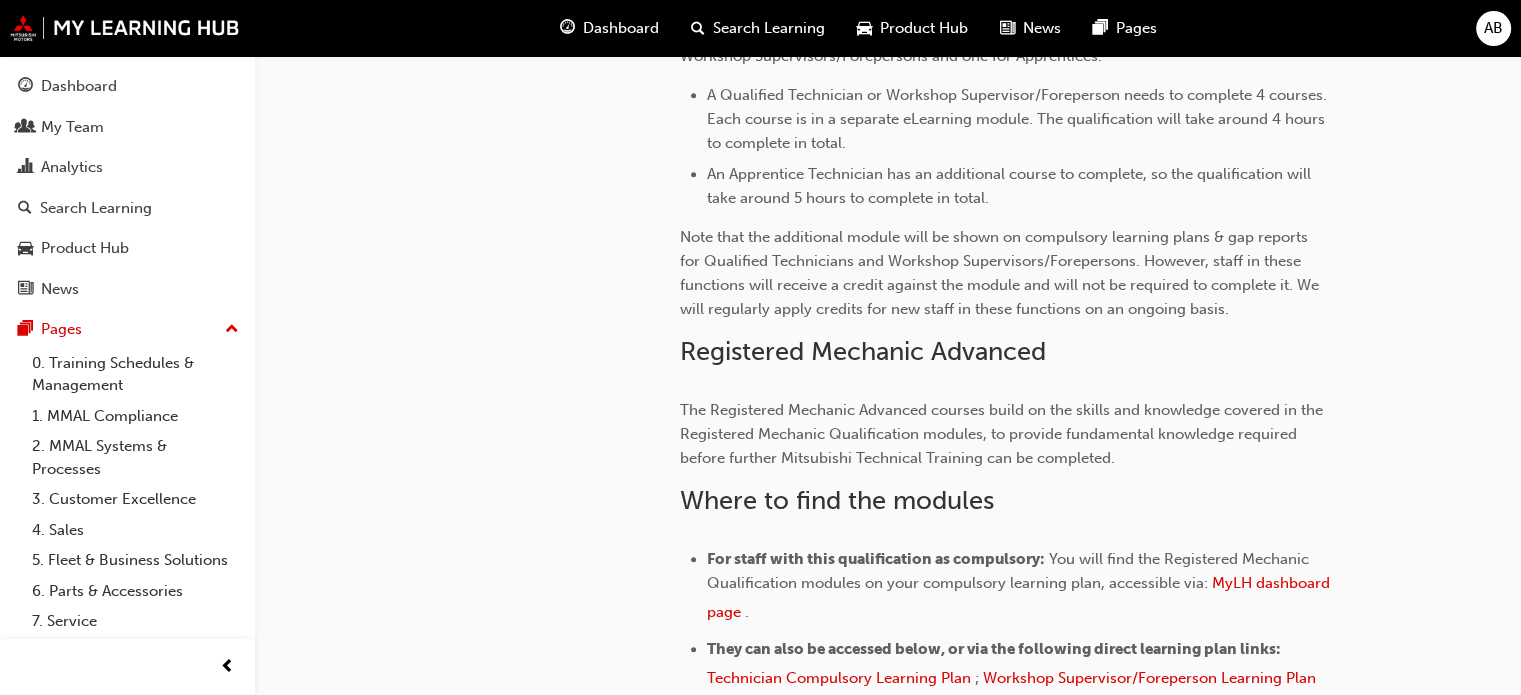 scroll, scrollTop: 1000, scrollLeft: 0, axis: vertical 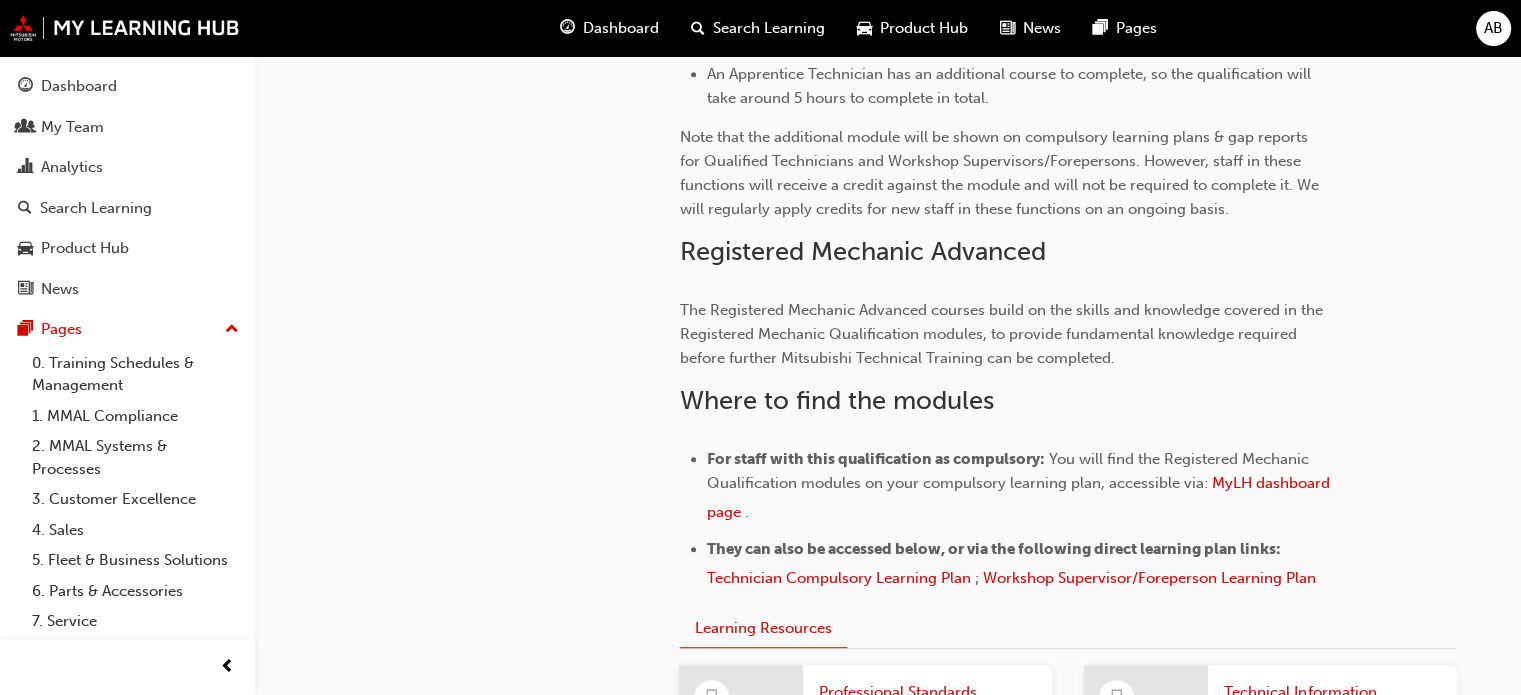 drag, startPoint x: 0, startPoint y: 0, endPoint x: 836, endPoint y: 406, distance: 929.3718 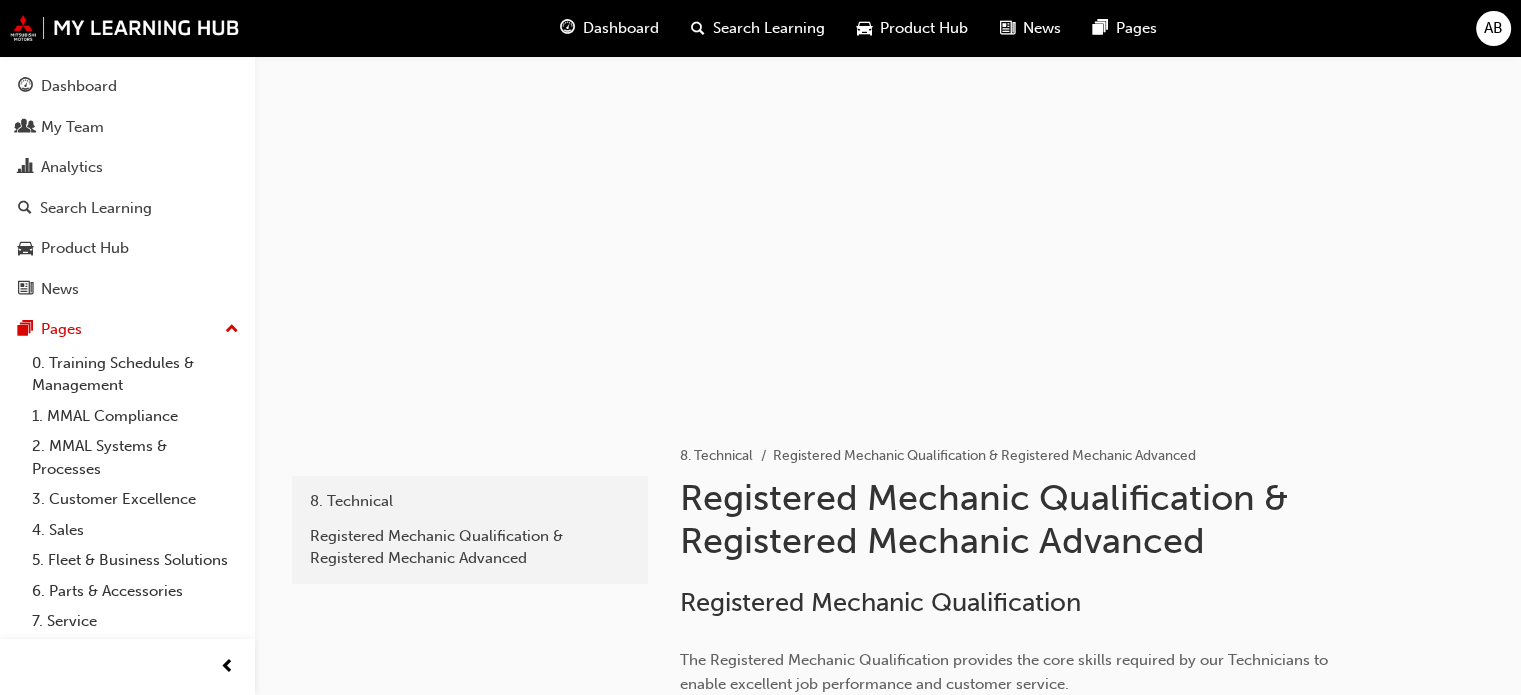 scroll, scrollTop: 0, scrollLeft: 0, axis: both 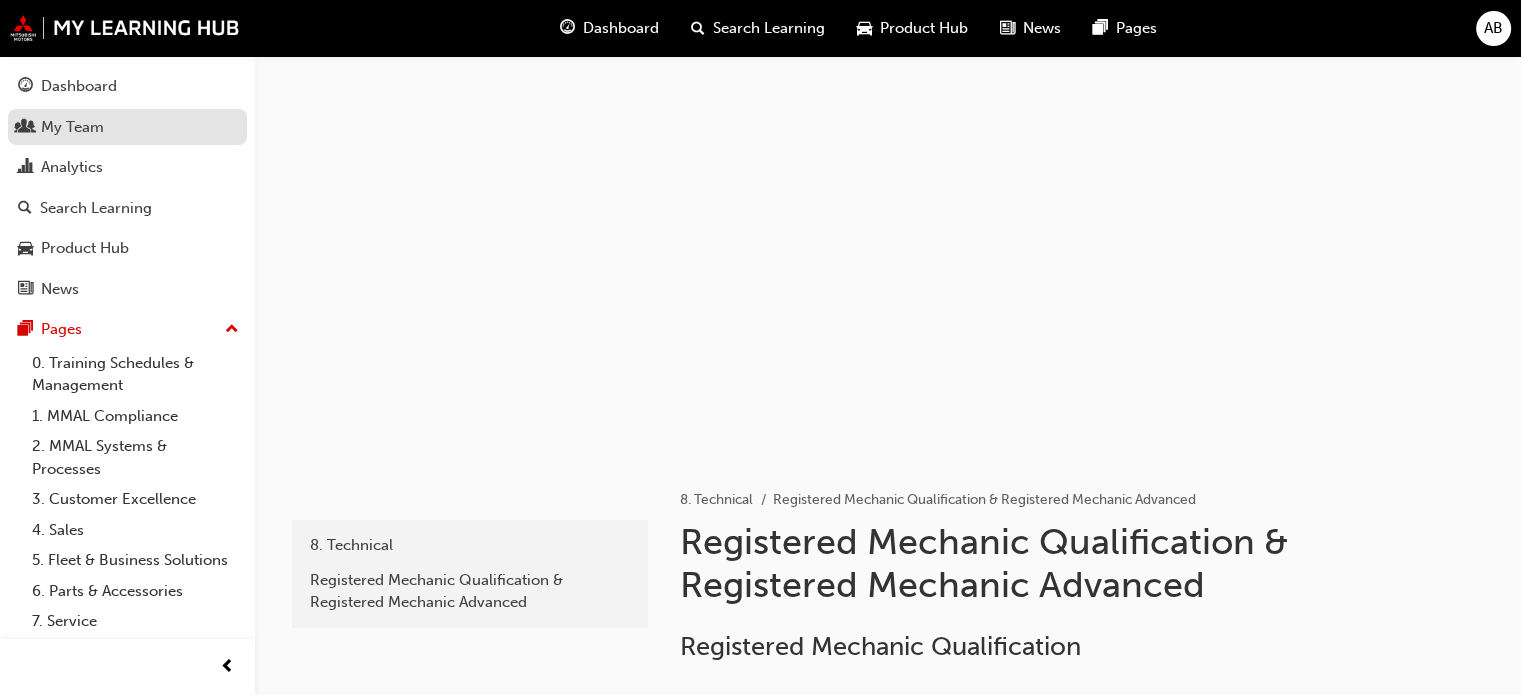 click on "My Team" at bounding box center (72, 127) 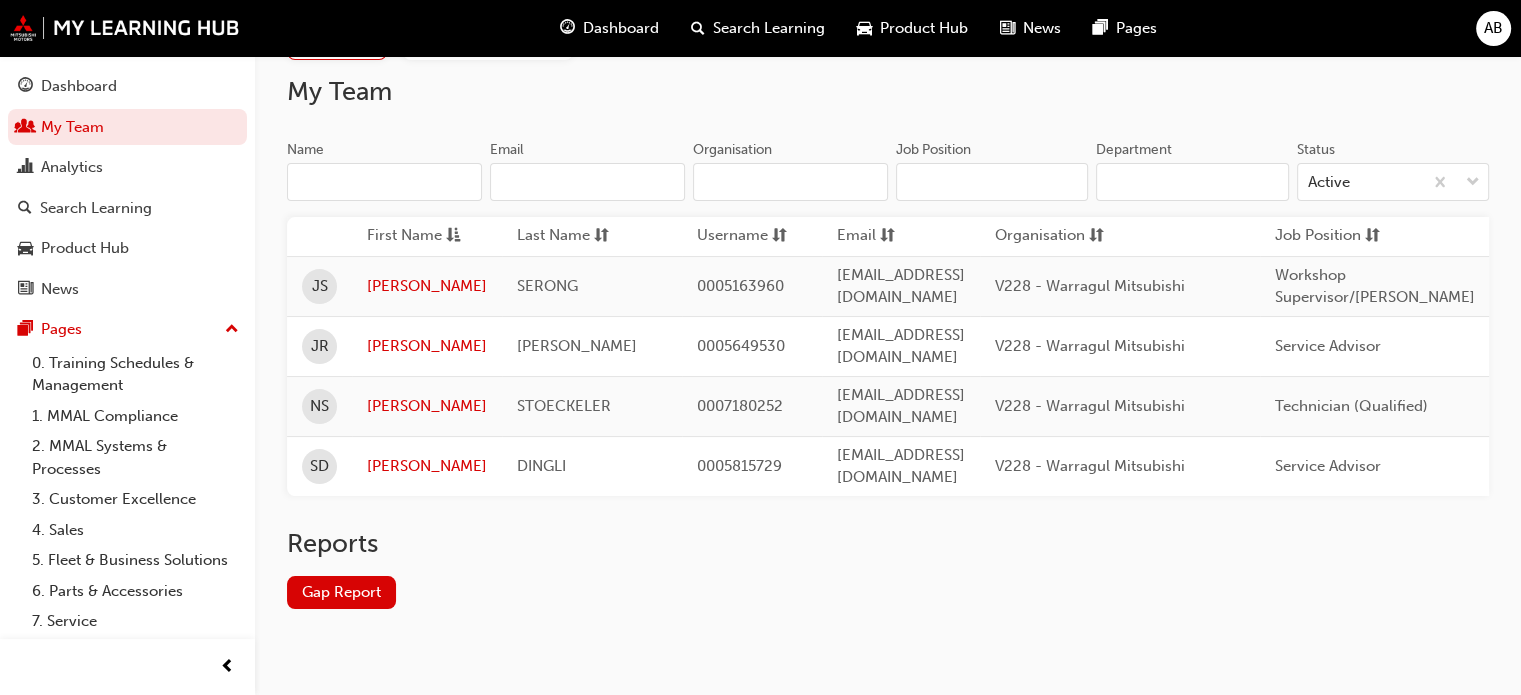scroll, scrollTop: 130, scrollLeft: 0, axis: vertical 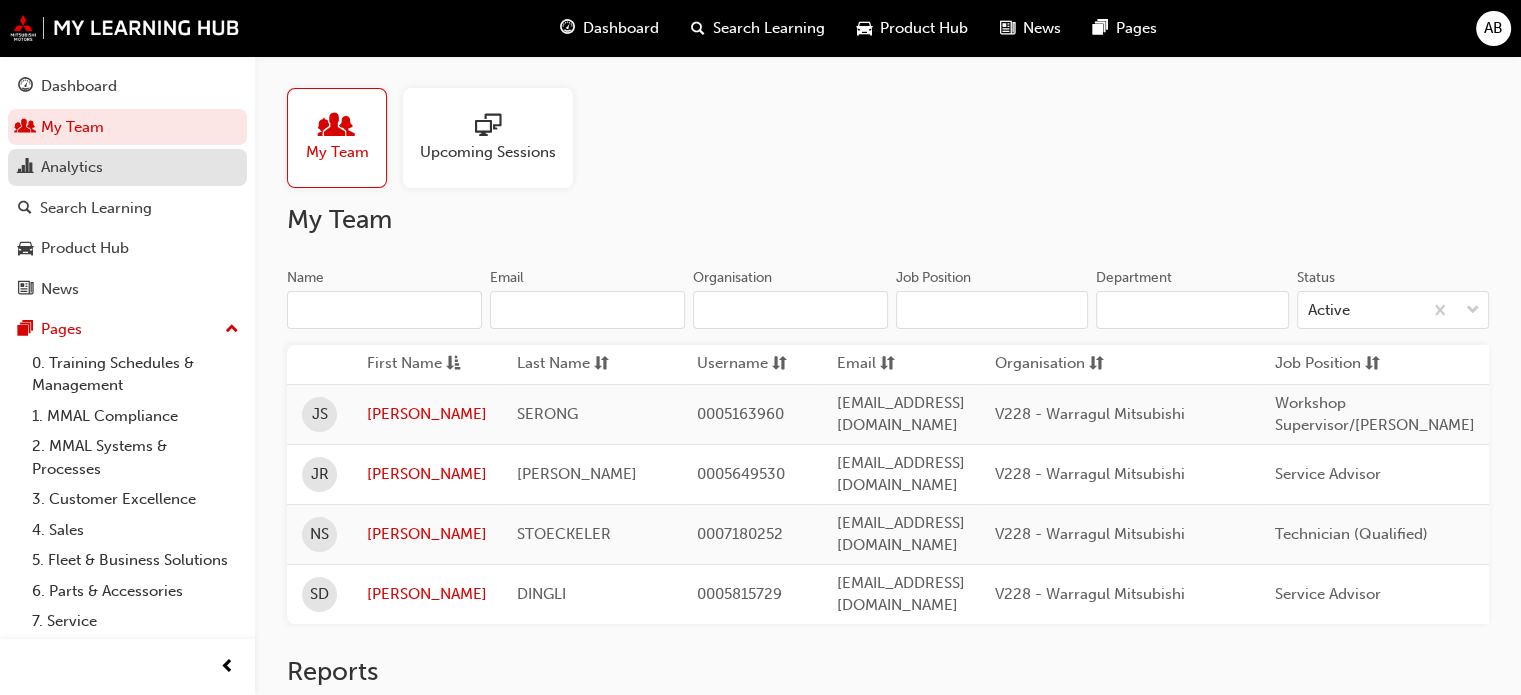 click on "Analytics" at bounding box center [72, 167] 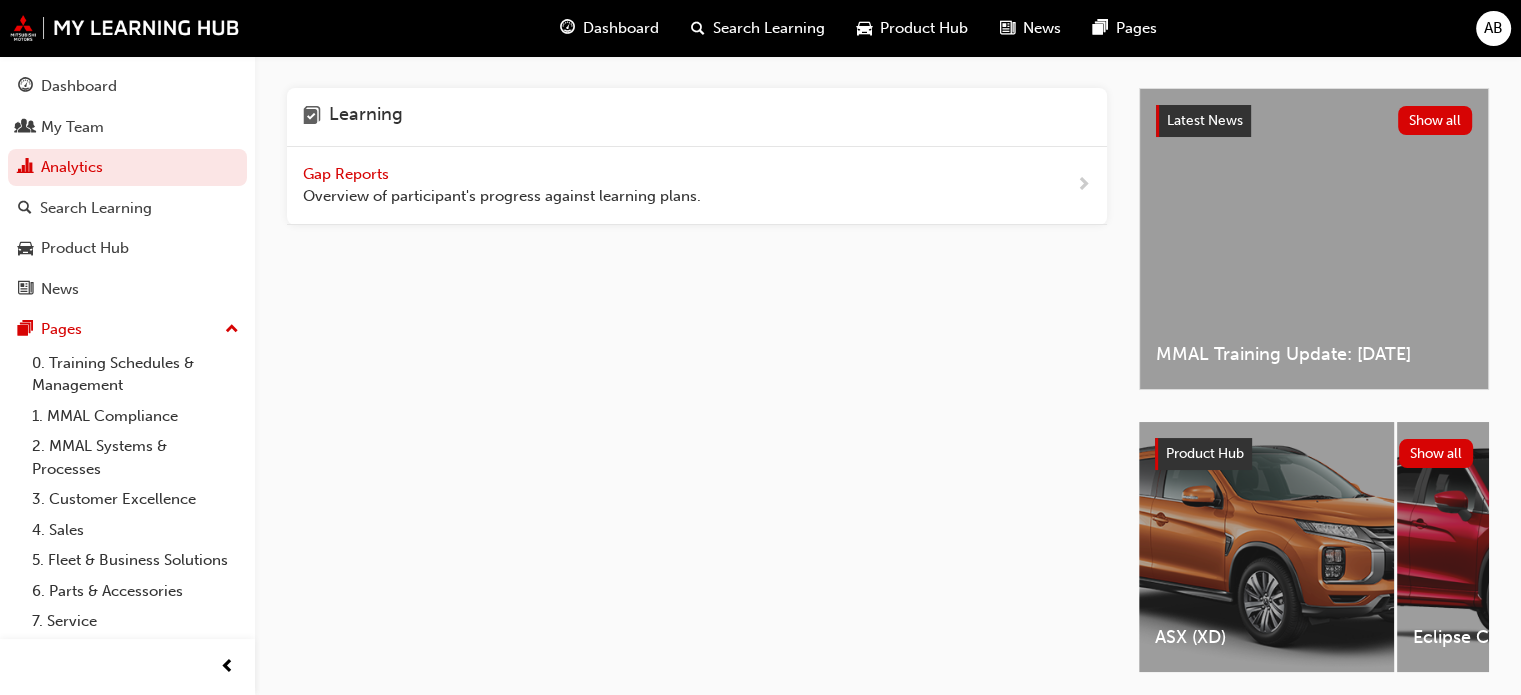 click on "Gap Reports" at bounding box center [348, 174] 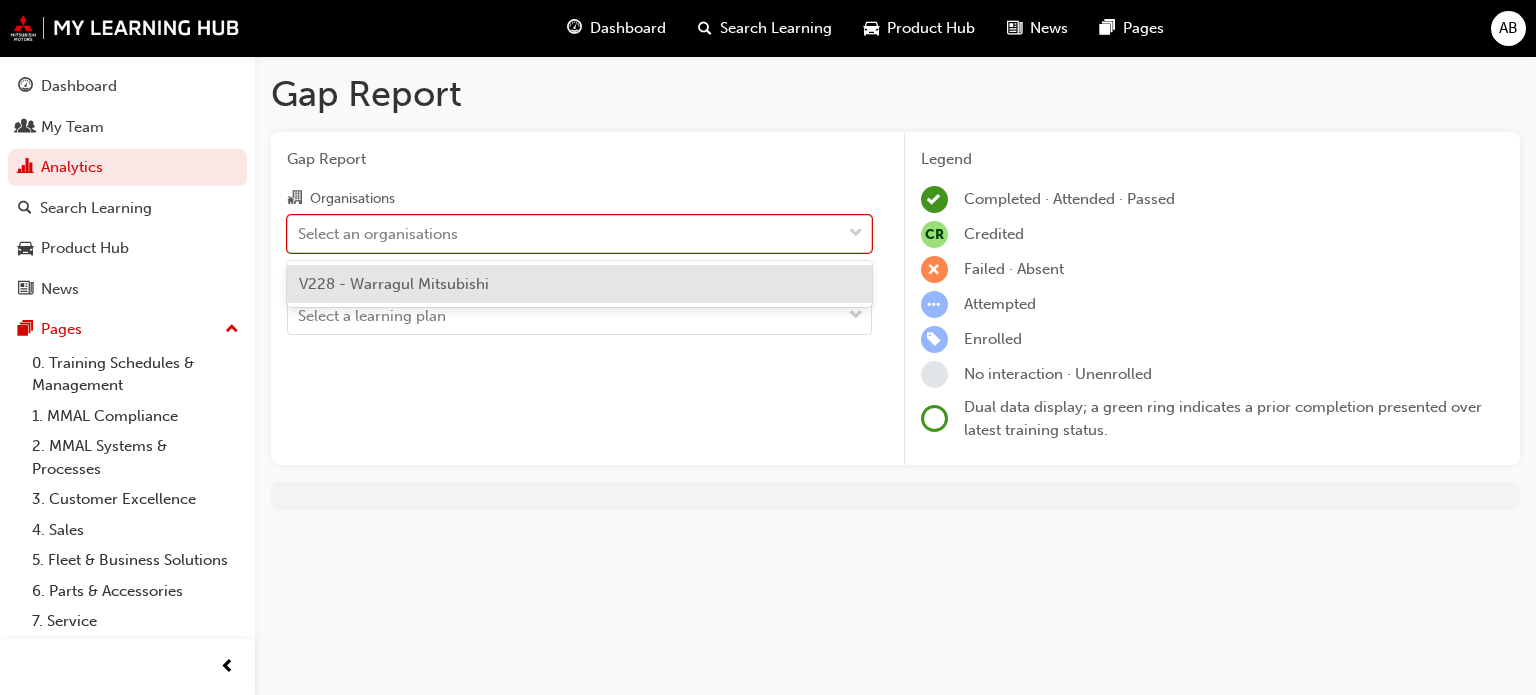 click on "Select an organisations" at bounding box center [564, 233] 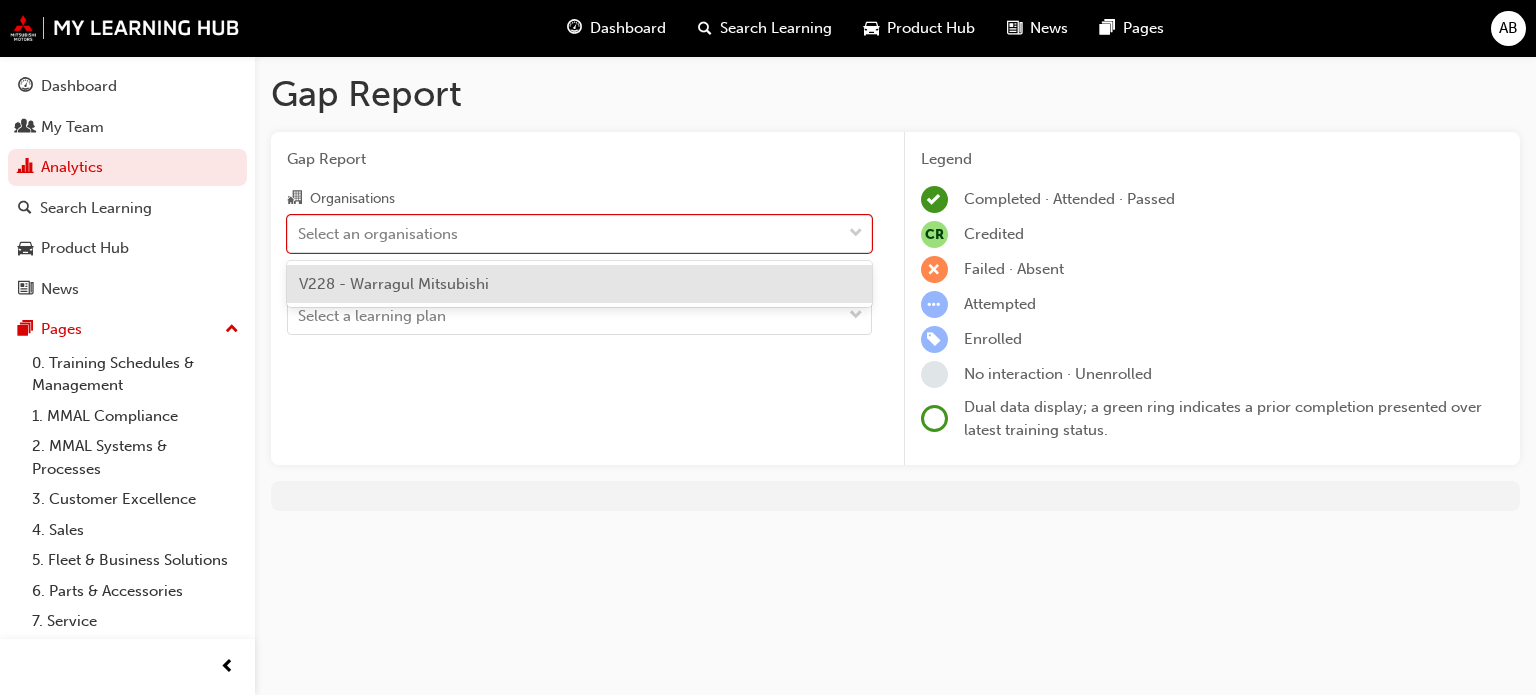 click on "V228 - Warragul Mitsubishi" at bounding box center [394, 284] 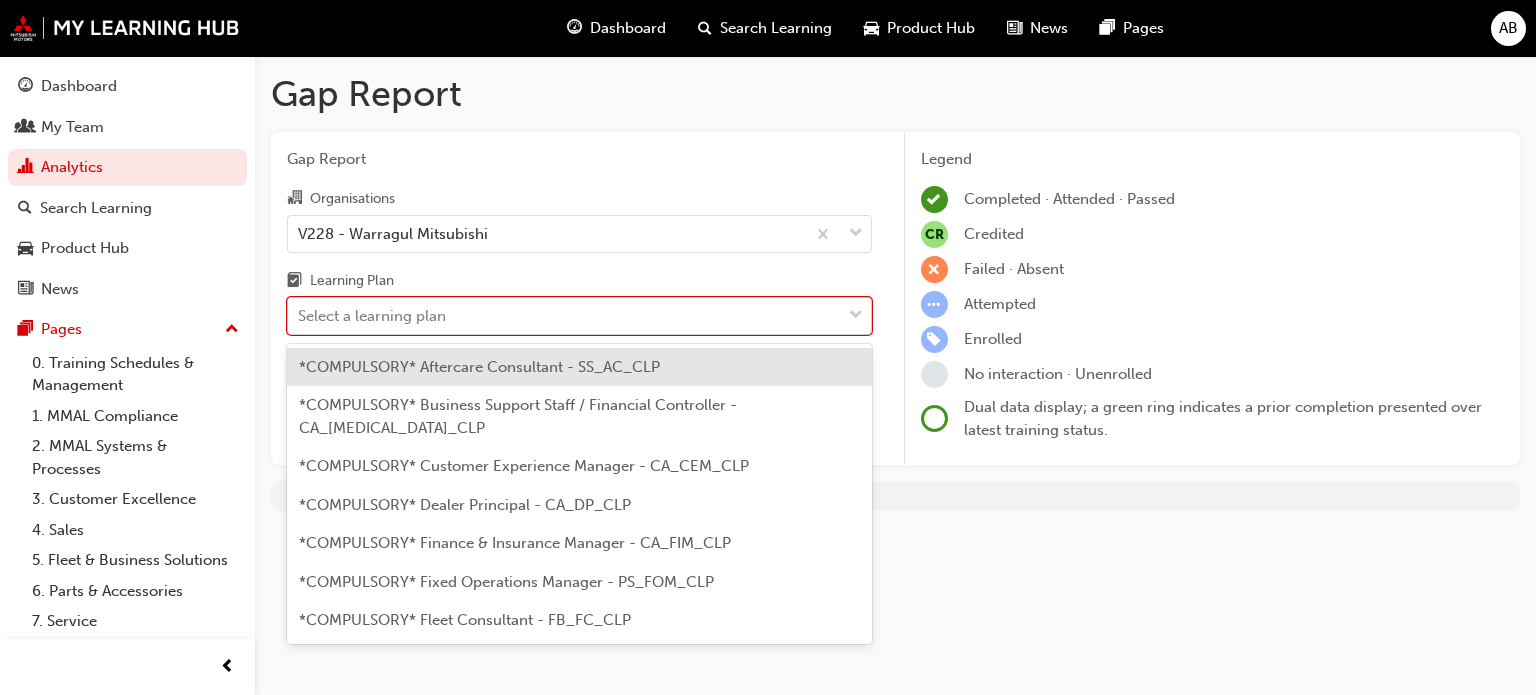 click on "Select a learning plan" at bounding box center [564, 316] 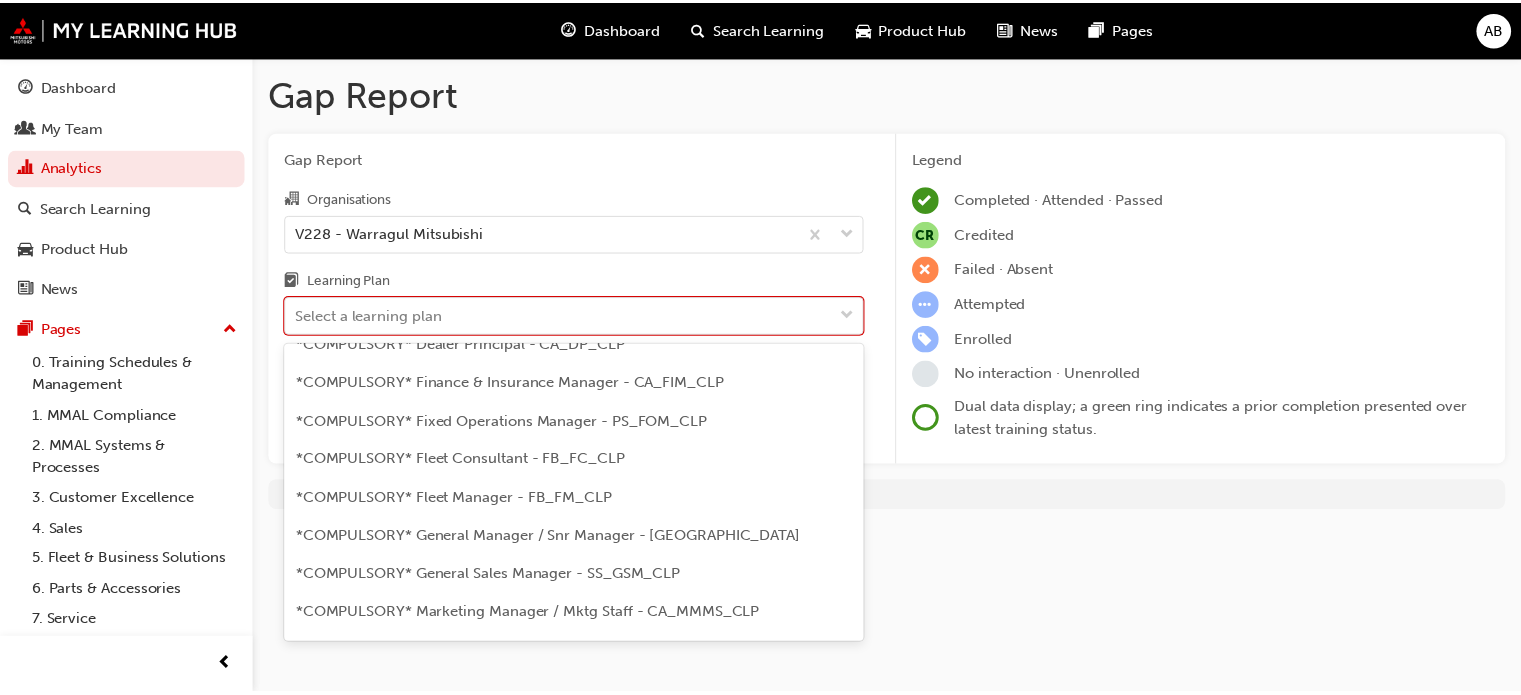 scroll, scrollTop: 200, scrollLeft: 0, axis: vertical 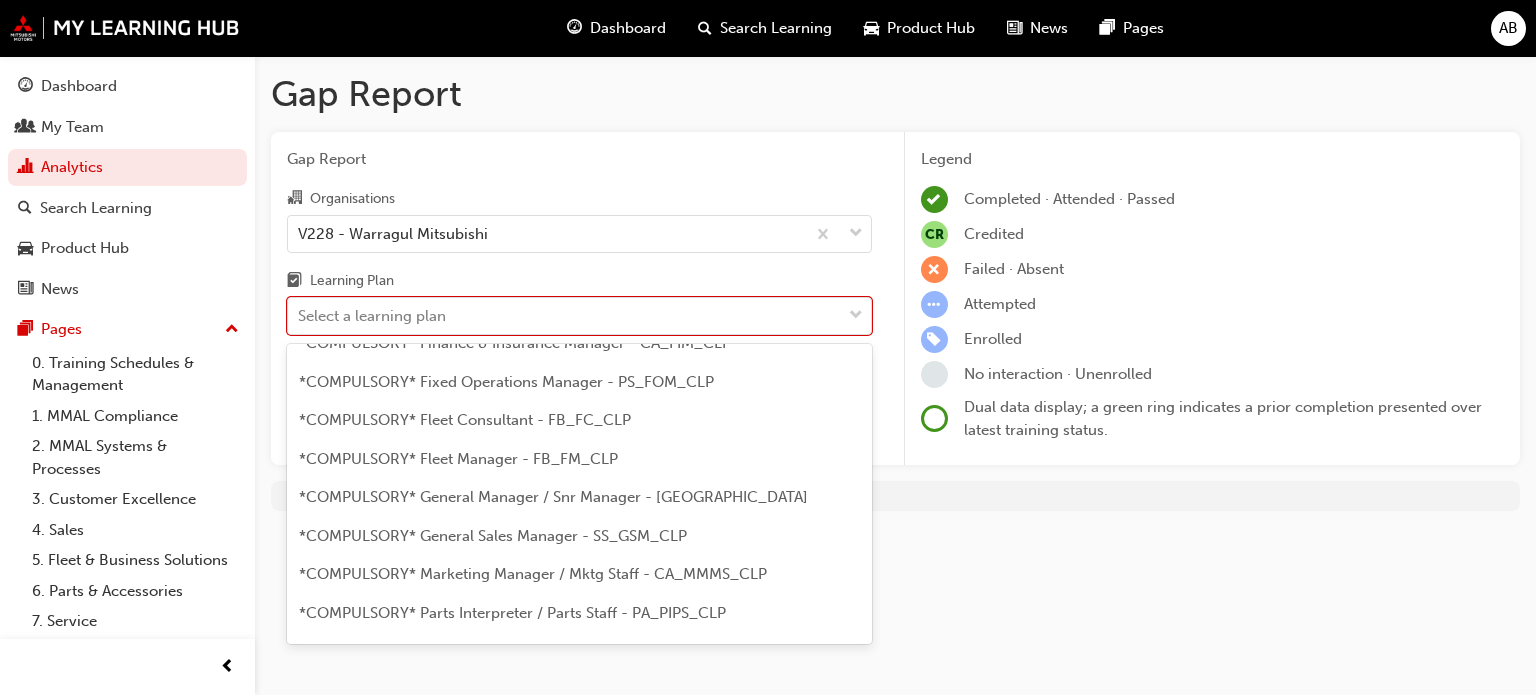 click on "*COMPULSORY* General Manager / Snr Manager - [GEOGRAPHIC_DATA]" at bounding box center [553, 497] 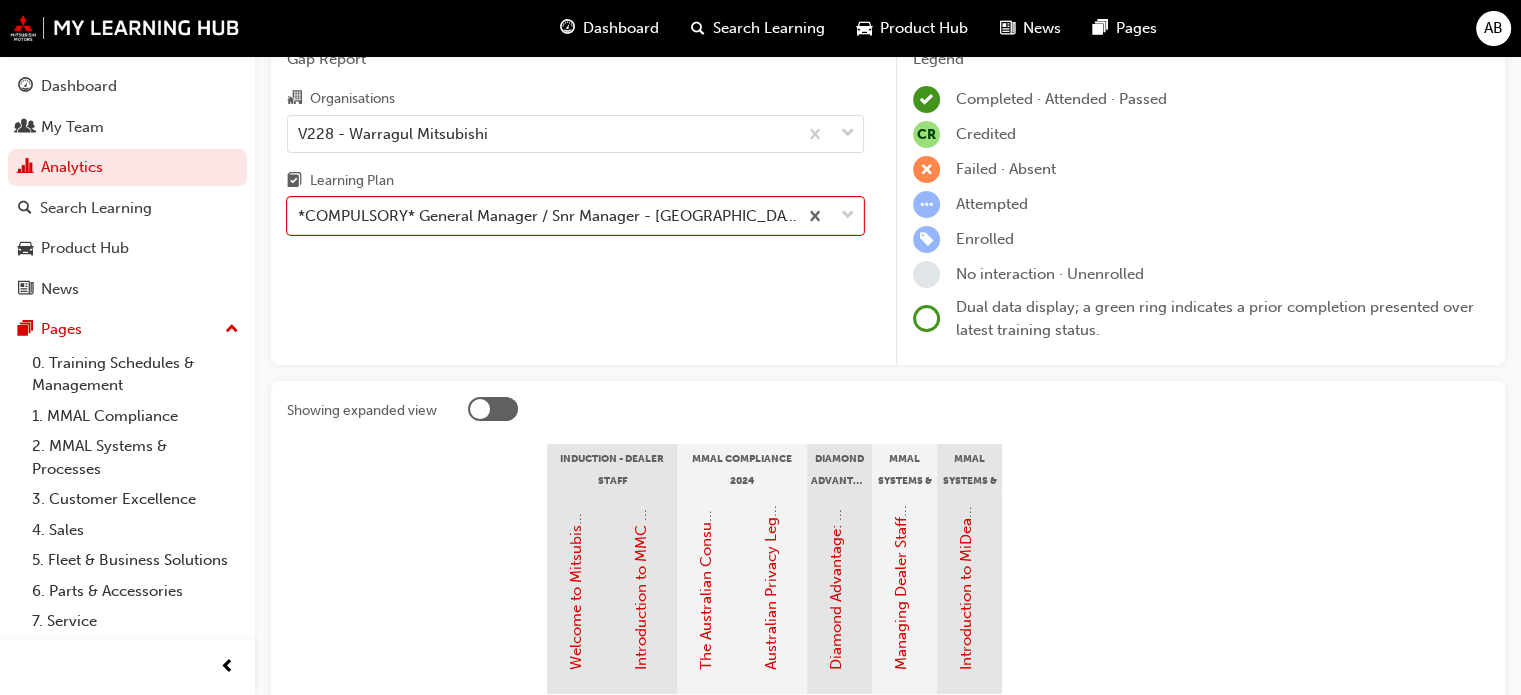 scroll, scrollTop: 0, scrollLeft: 0, axis: both 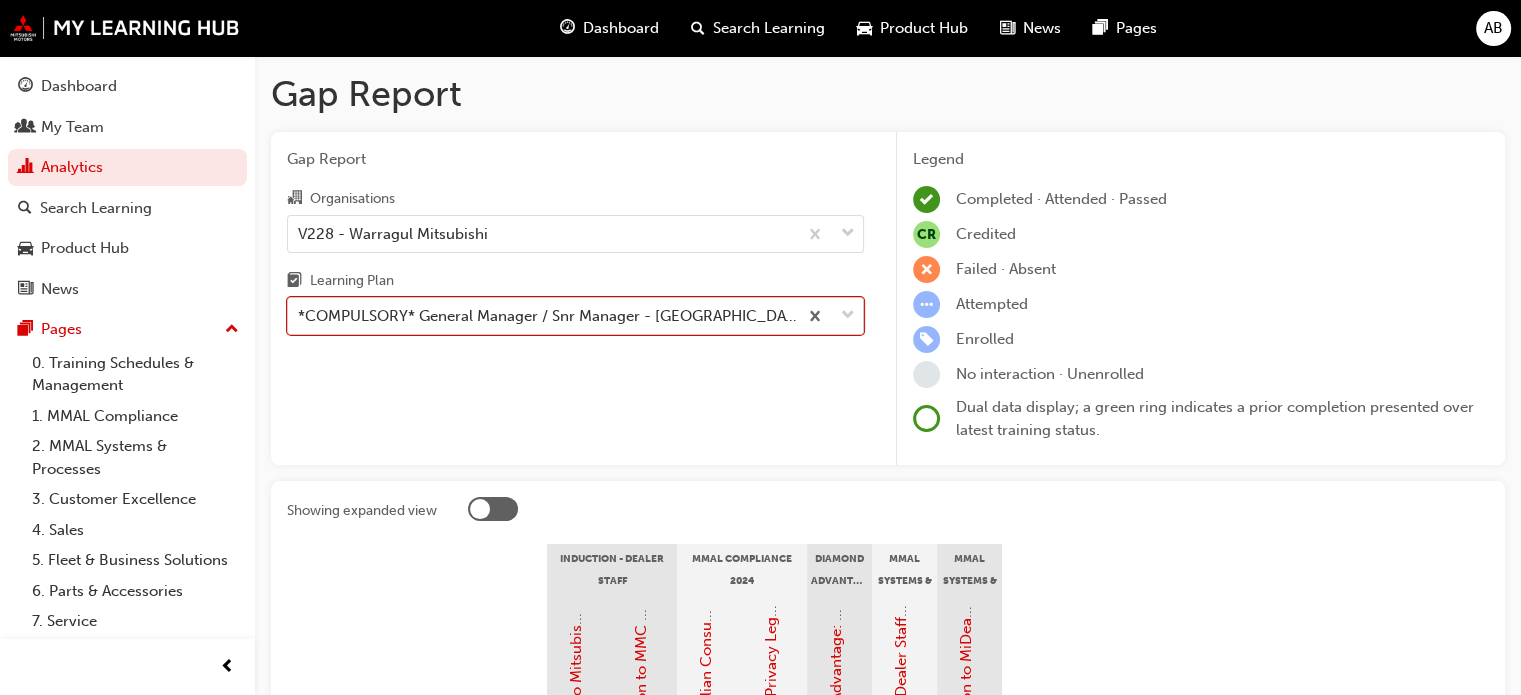 click on "*COMPULSORY* General Manager / Snr Manager - [GEOGRAPHIC_DATA]" at bounding box center [548, 316] 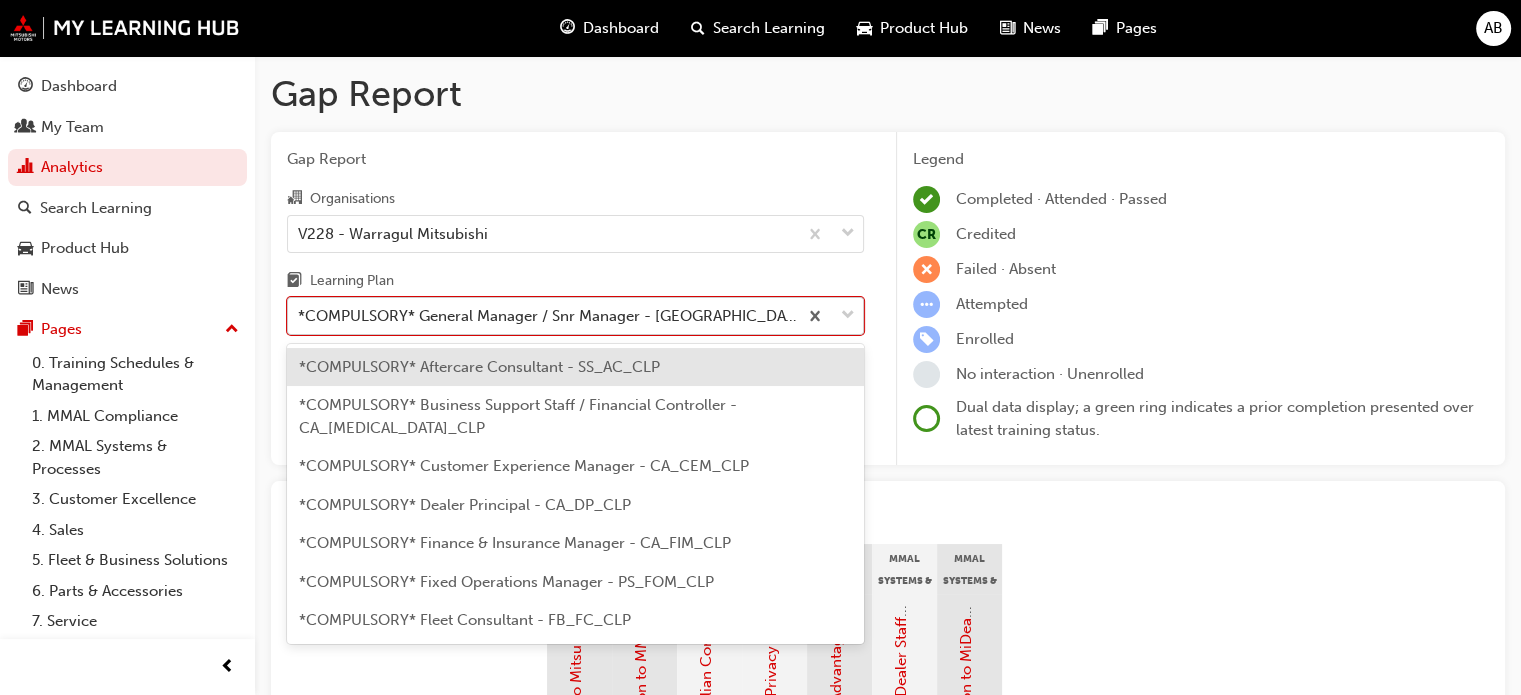 scroll, scrollTop: 64, scrollLeft: 0, axis: vertical 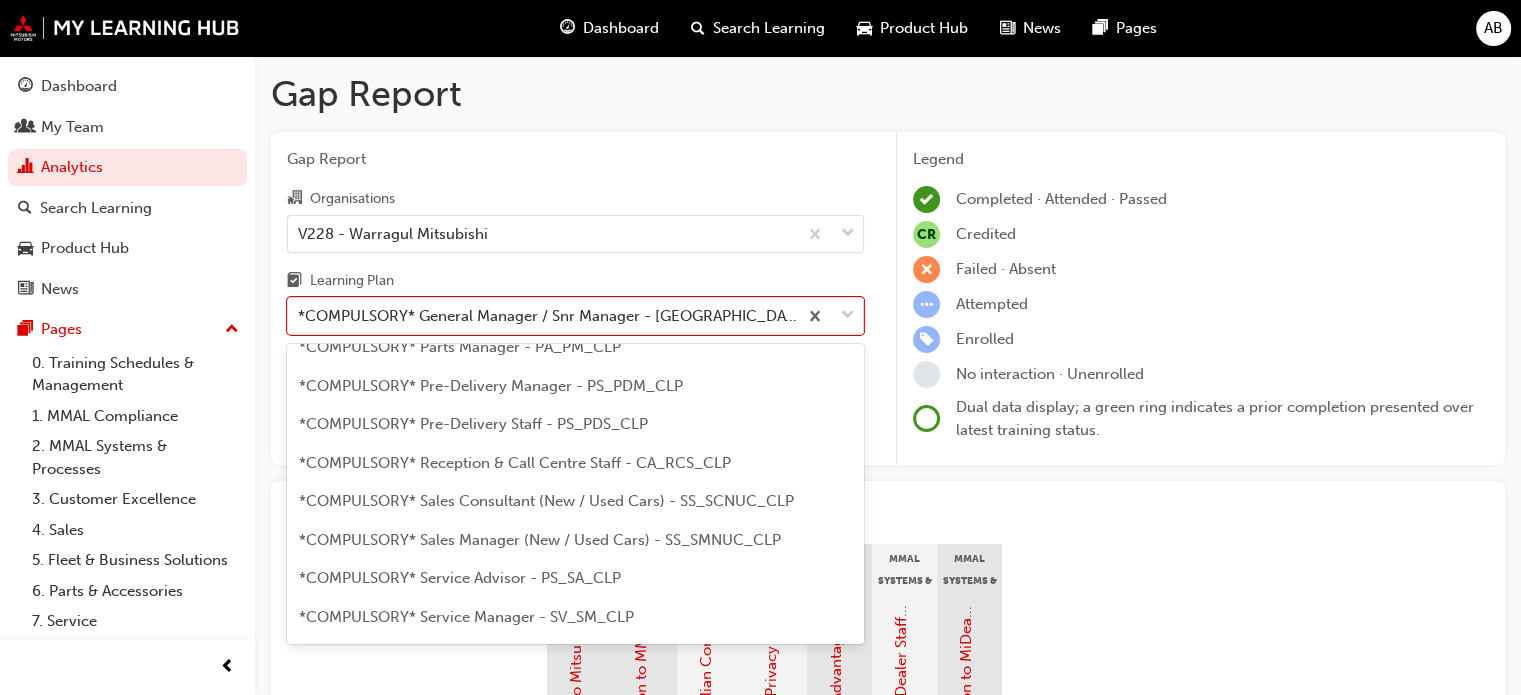 click on "*COMPULSORY* Service Manager - SV_SM_CLP" at bounding box center (466, 617) 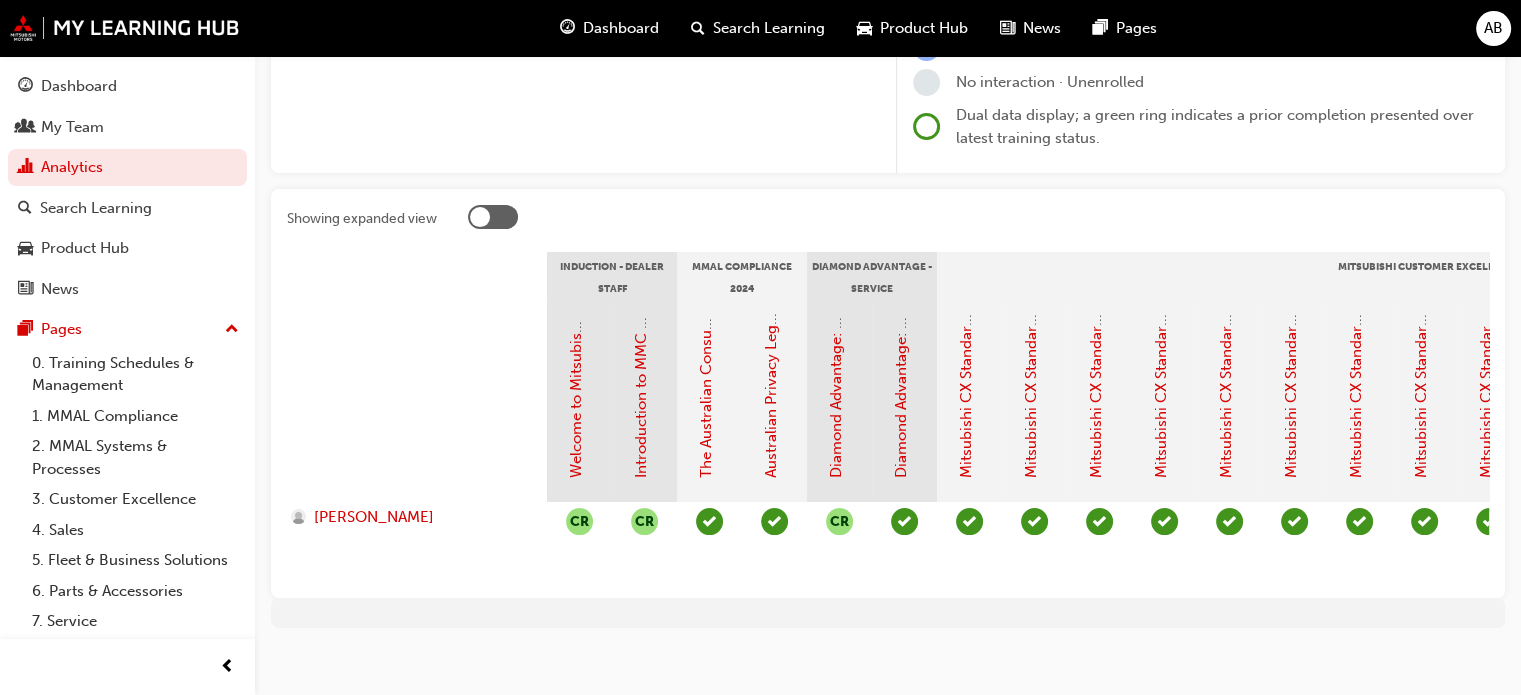 scroll, scrollTop: 317, scrollLeft: 0, axis: vertical 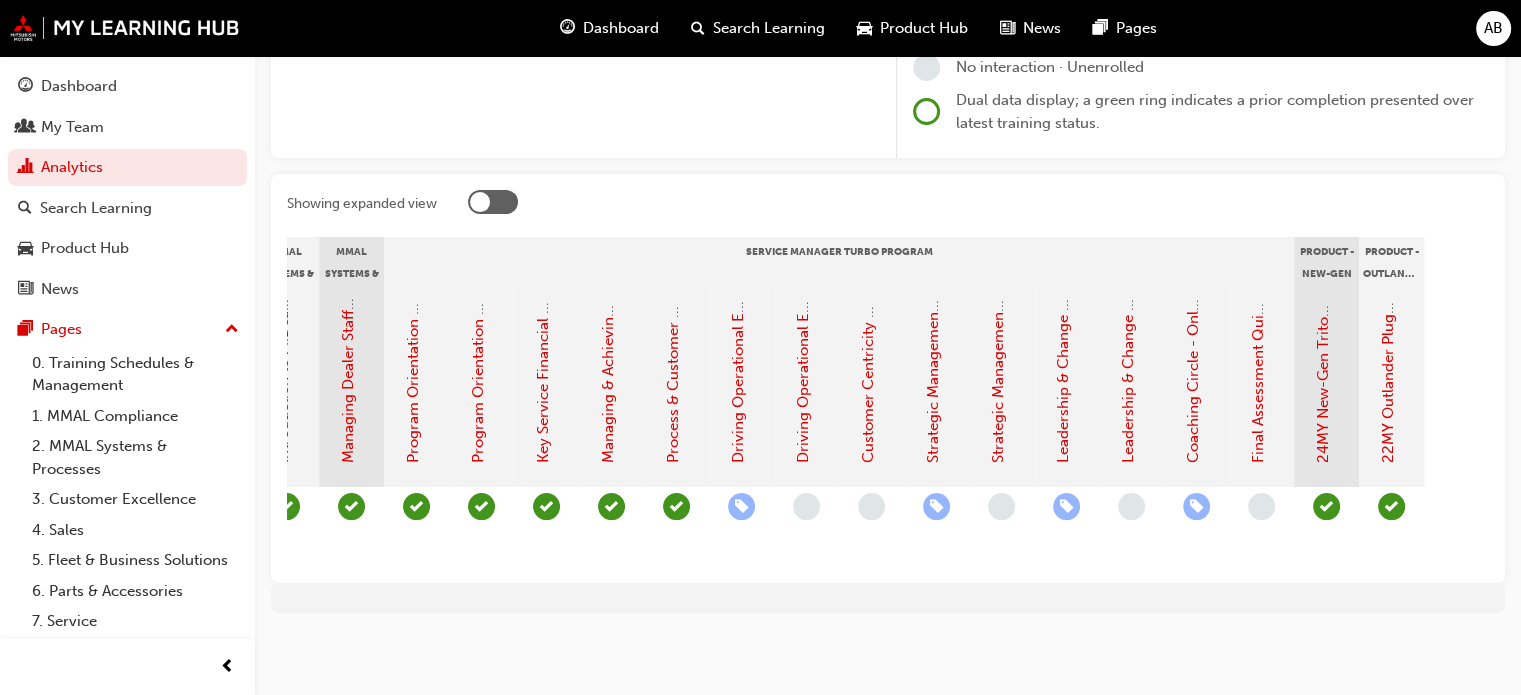 drag, startPoint x: 632, startPoint y: 563, endPoint x: 1476, endPoint y: 490, distance: 847.1511 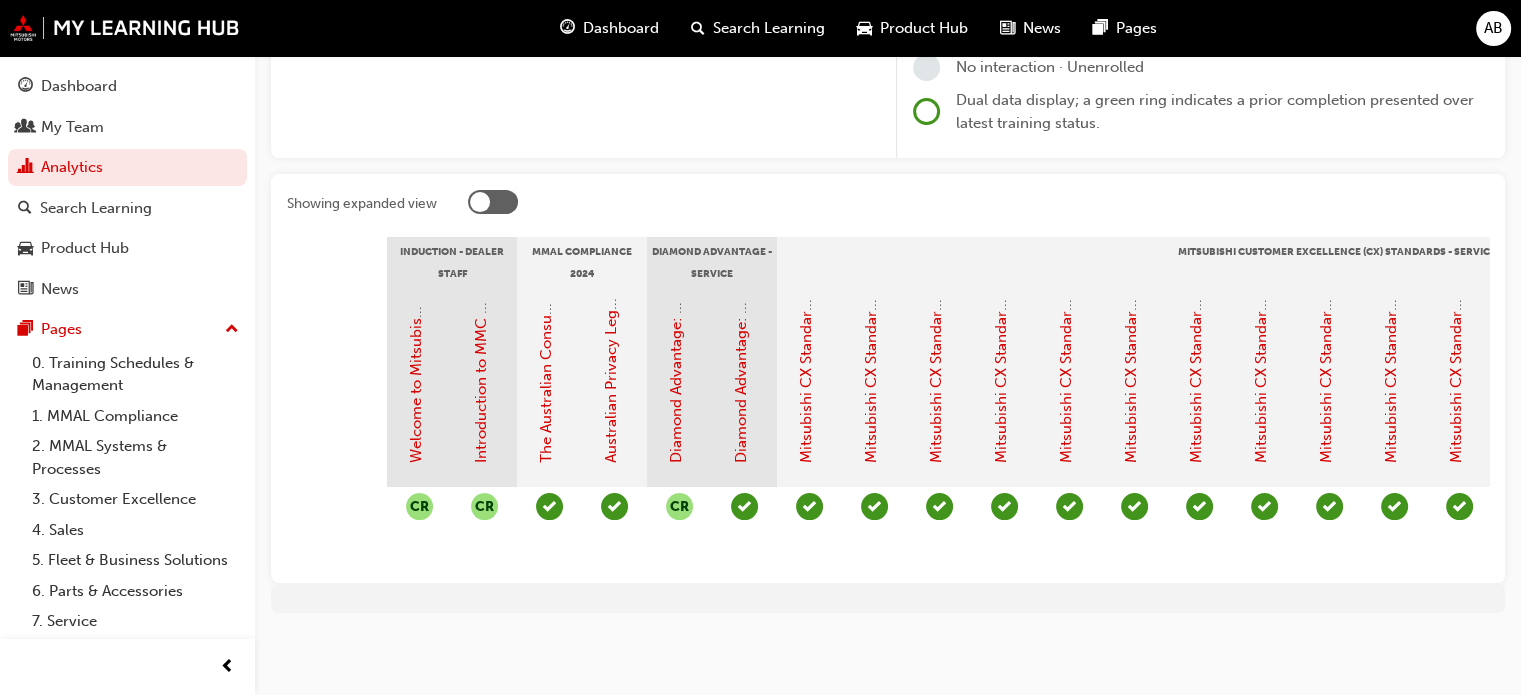 scroll, scrollTop: 0, scrollLeft: 0, axis: both 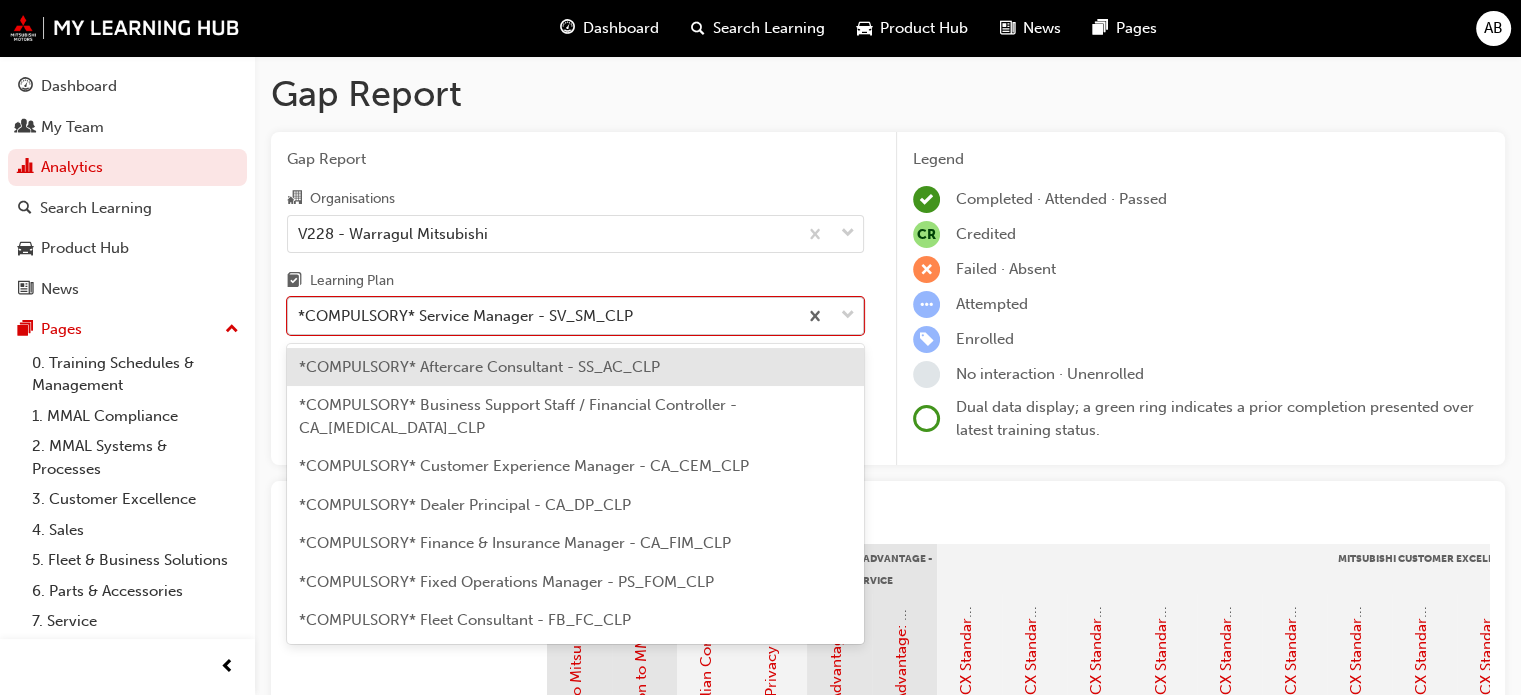 click at bounding box center (848, 316) 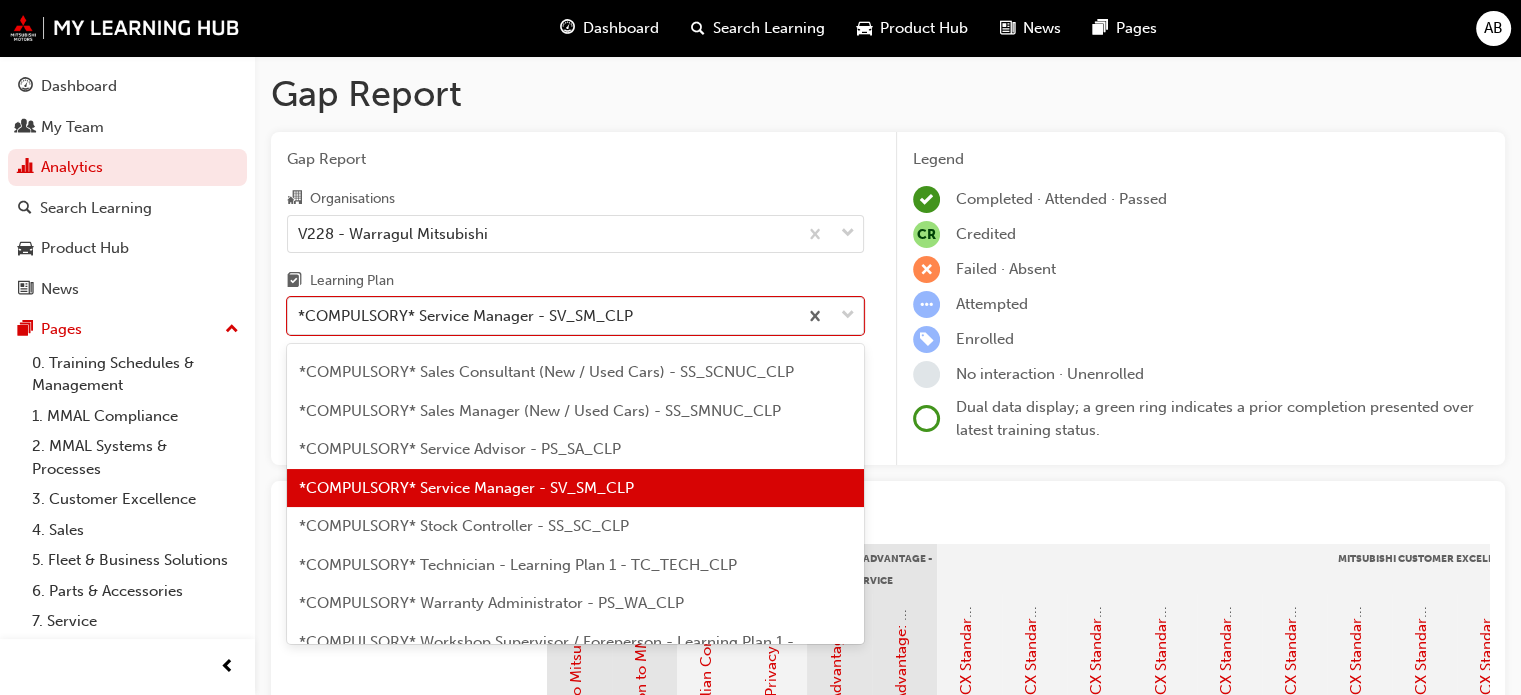 scroll, scrollTop: 688, scrollLeft: 0, axis: vertical 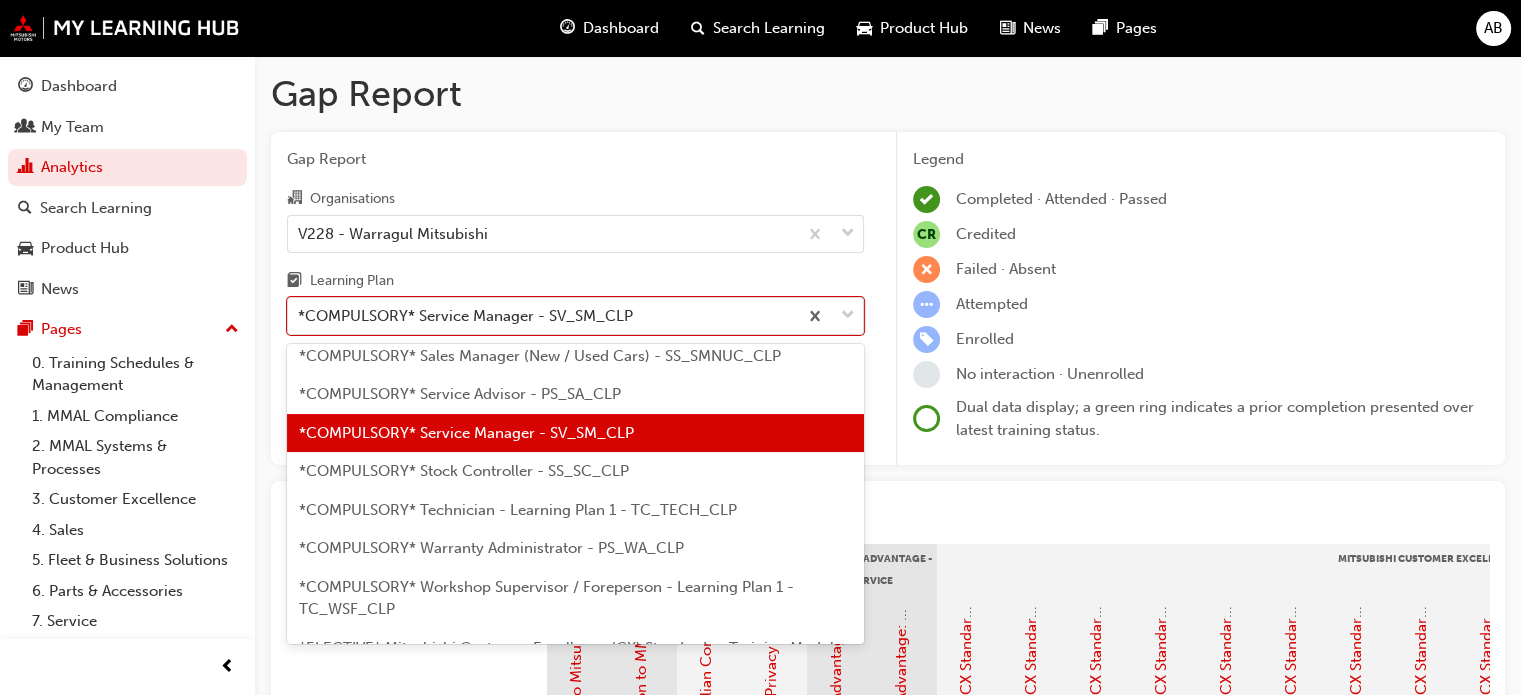 click on "*COMPULSORY* Workshop Supervisor / Foreperson - Learning Plan 1 - TC_WSF_CLP" at bounding box center [546, 598] 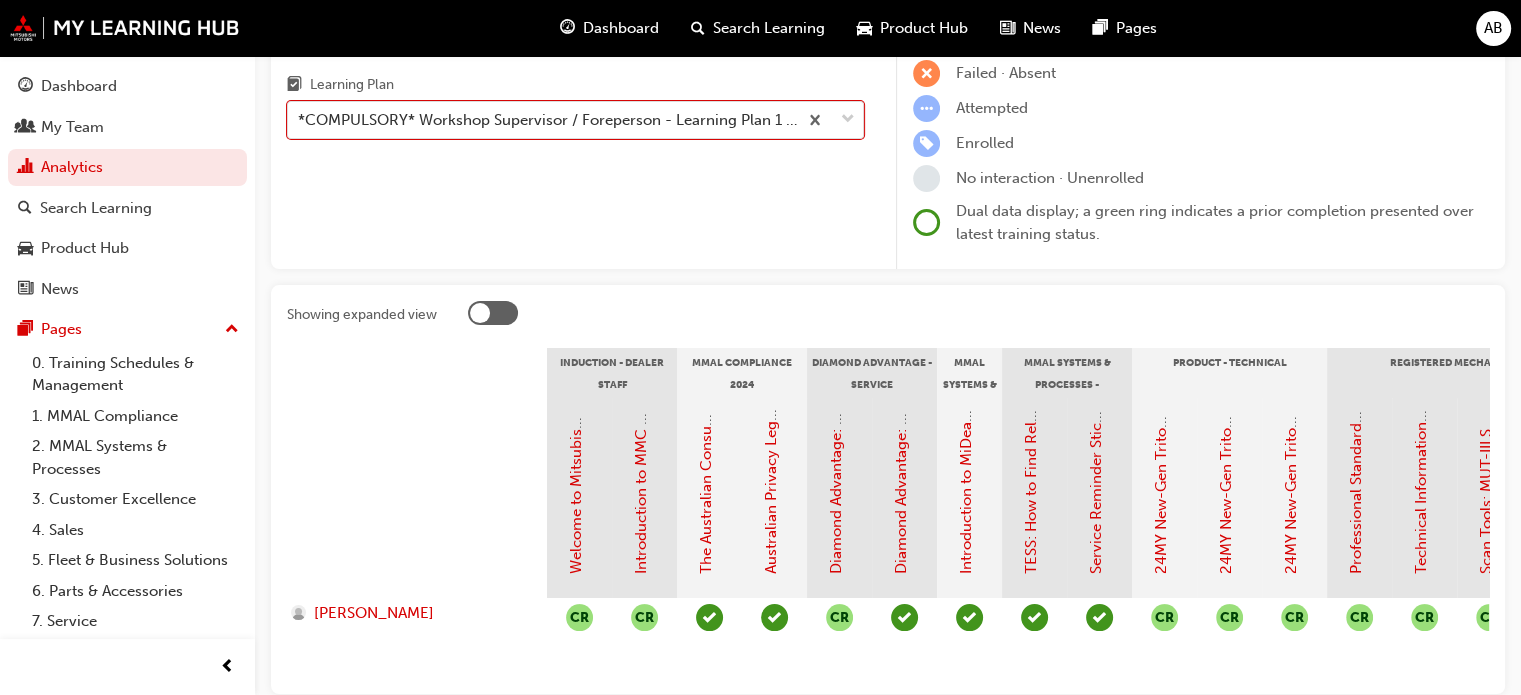 scroll, scrollTop: 200, scrollLeft: 0, axis: vertical 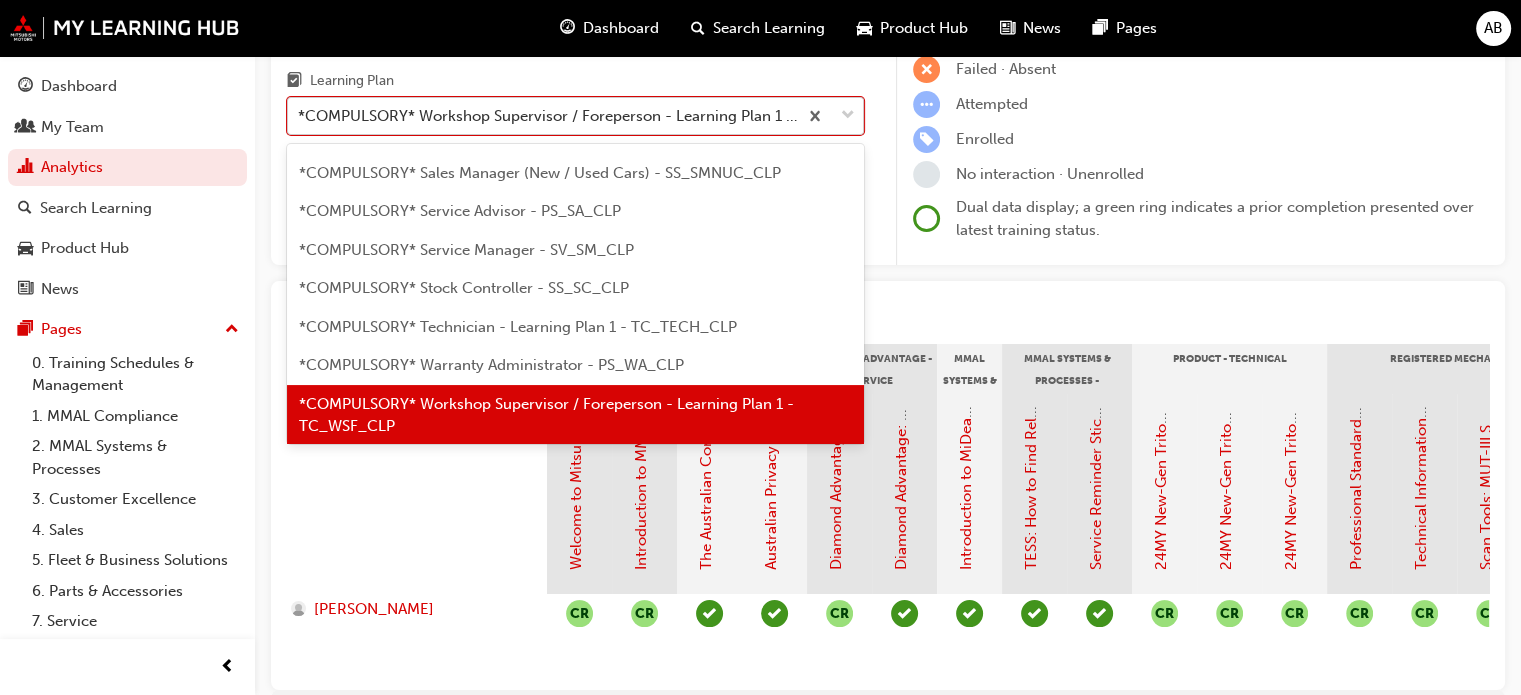 click at bounding box center (848, 116) 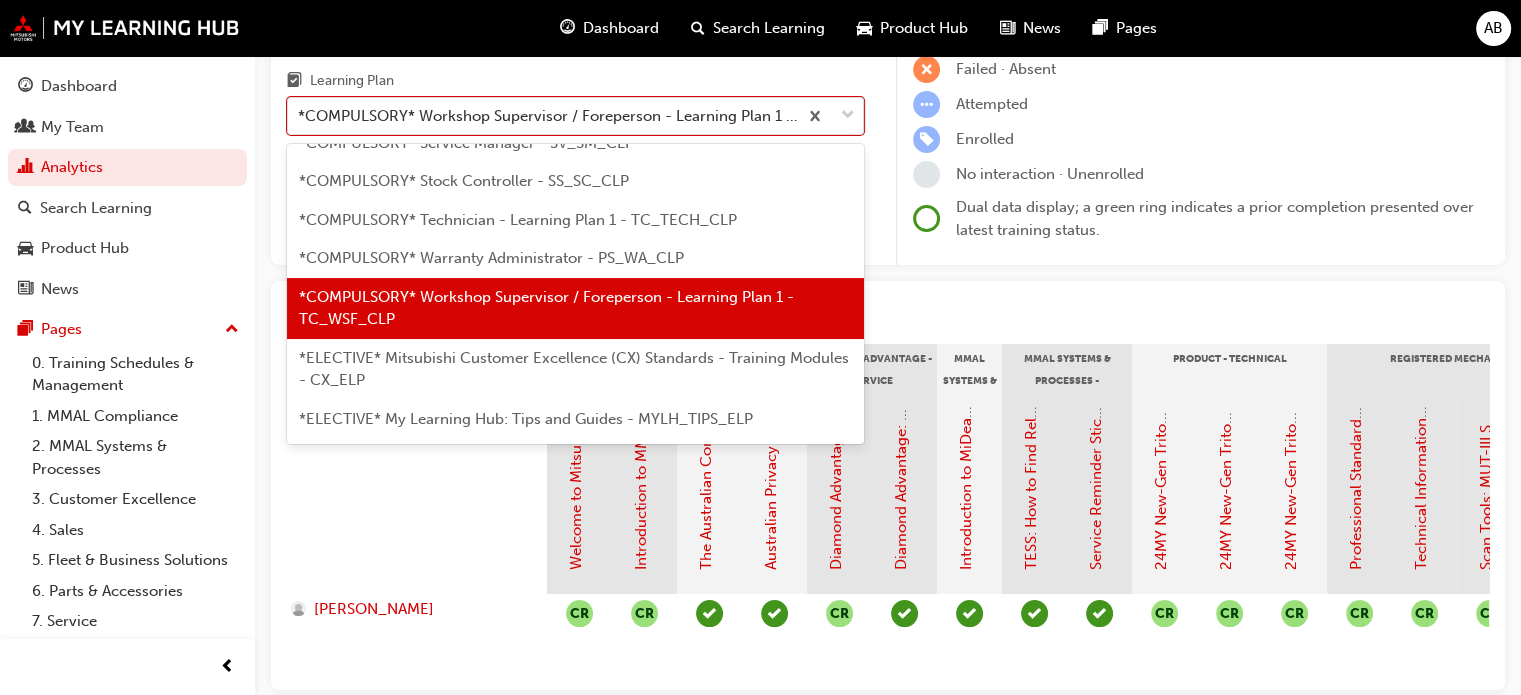 scroll, scrollTop: 791, scrollLeft: 0, axis: vertical 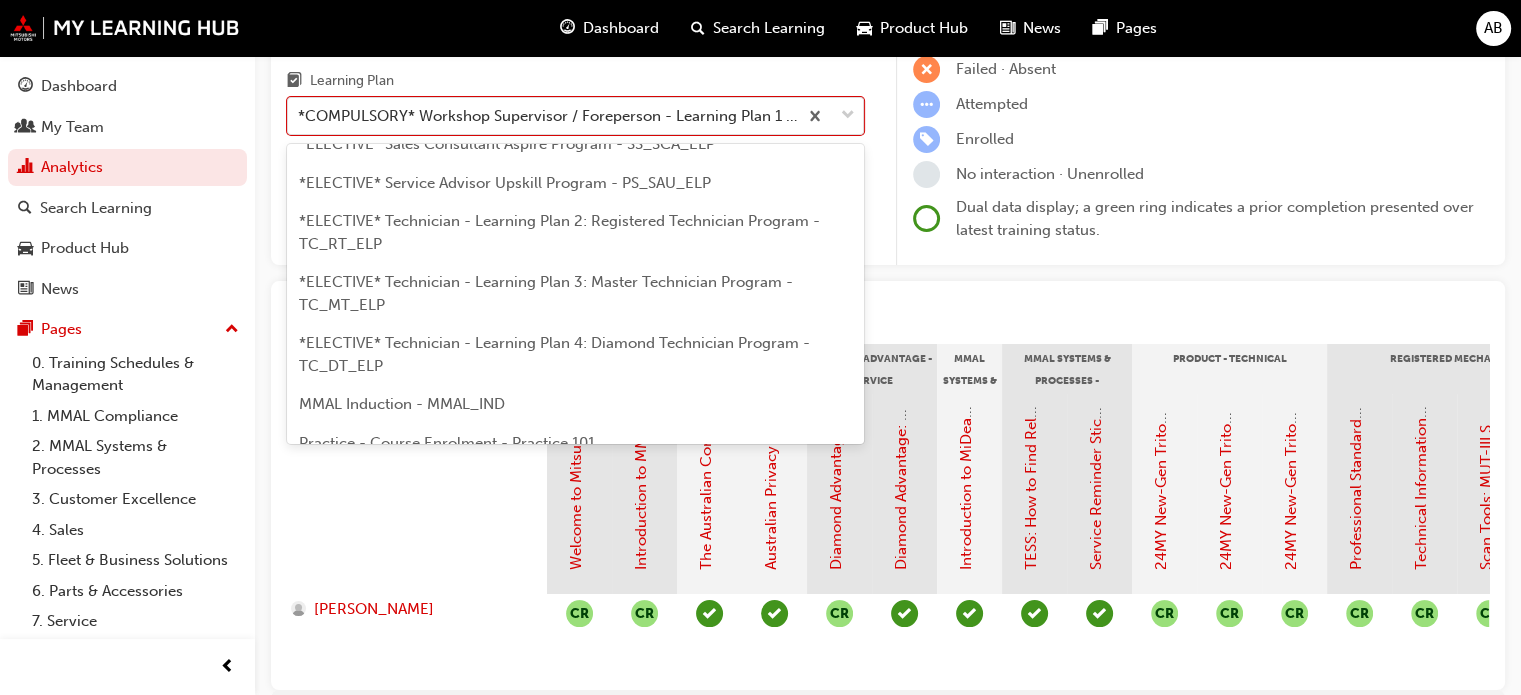 click on "*ELECTIVE* Technician - Learning Plan 2: Registered Technician Program - TC_RT_ELP" at bounding box center (575, 232) 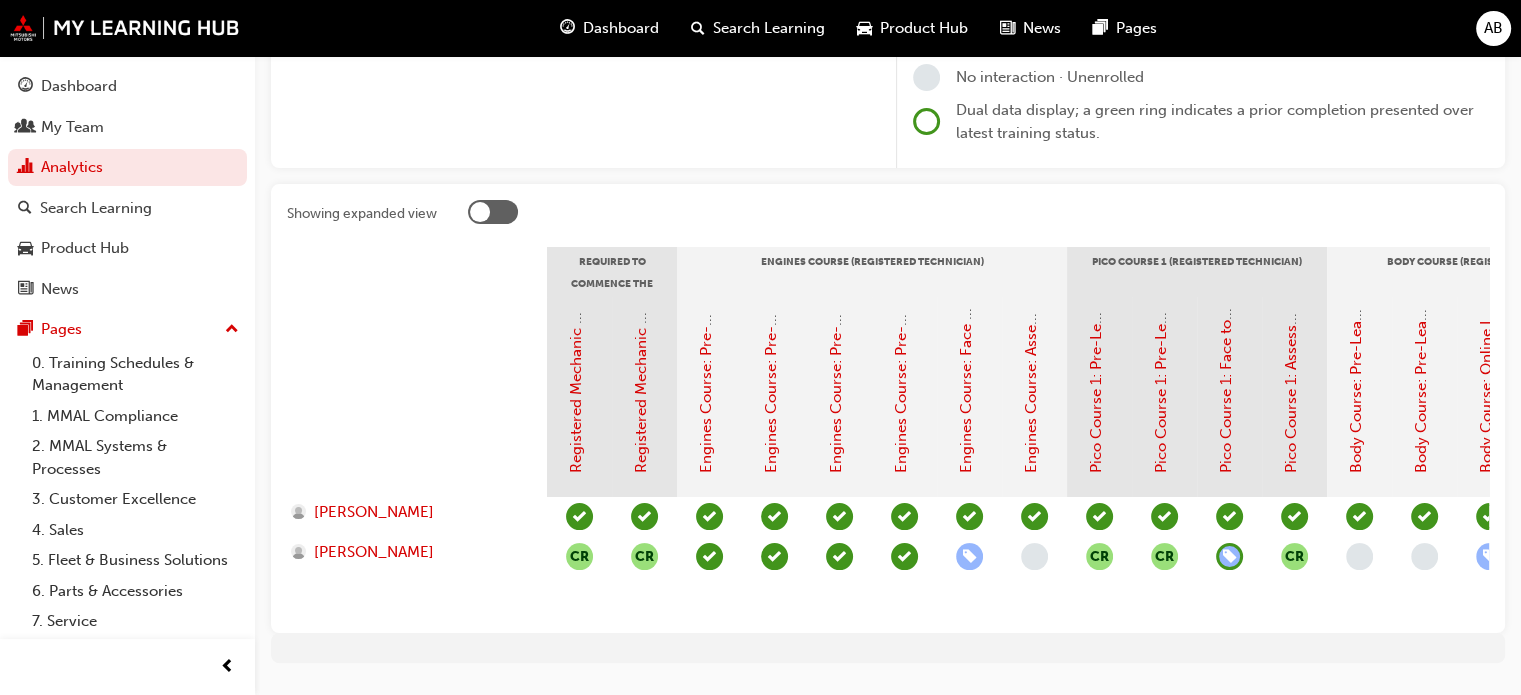 scroll, scrollTop: 300, scrollLeft: 0, axis: vertical 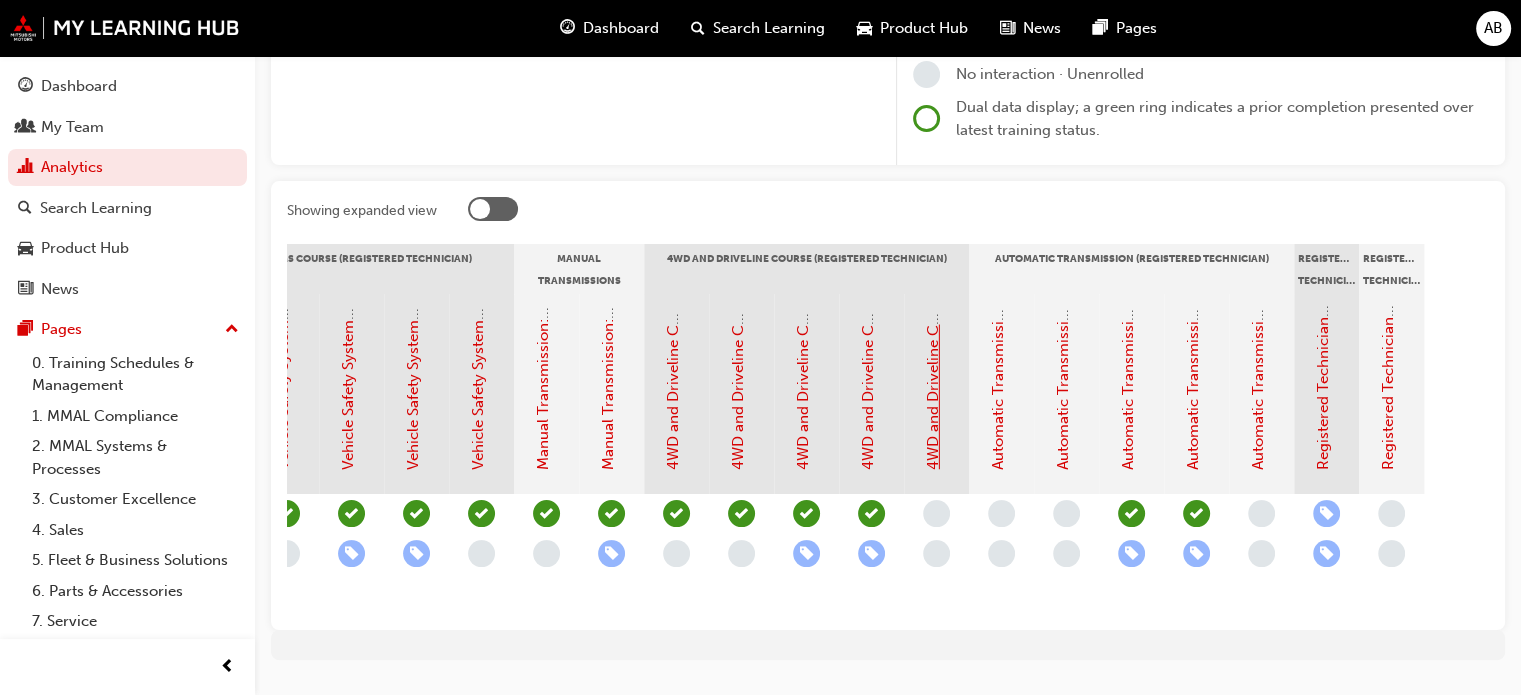 click on "4WD and Driveline Course: Assessment Quiz (Registered Technician Program)" at bounding box center [933, 198] 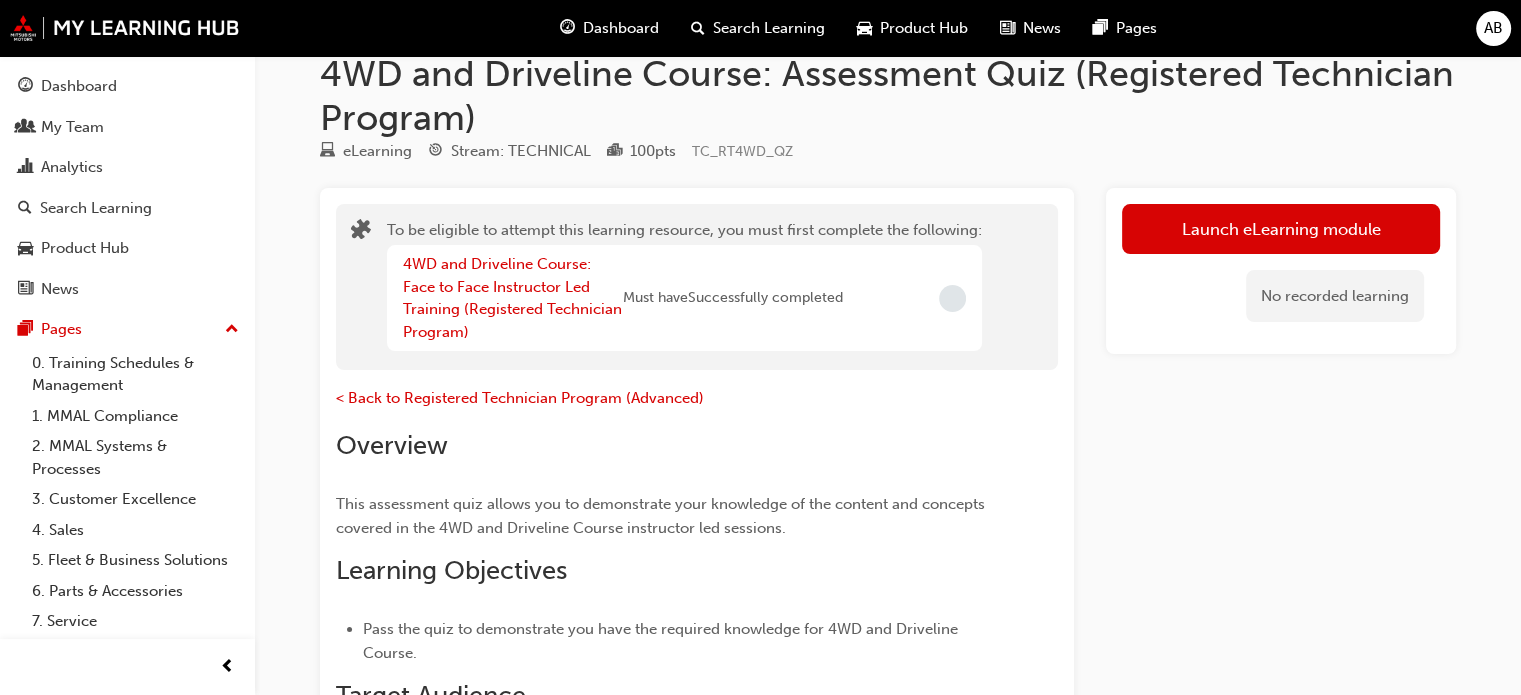 scroll, scrollTop: 0, scrollLeft: 0, axis: both 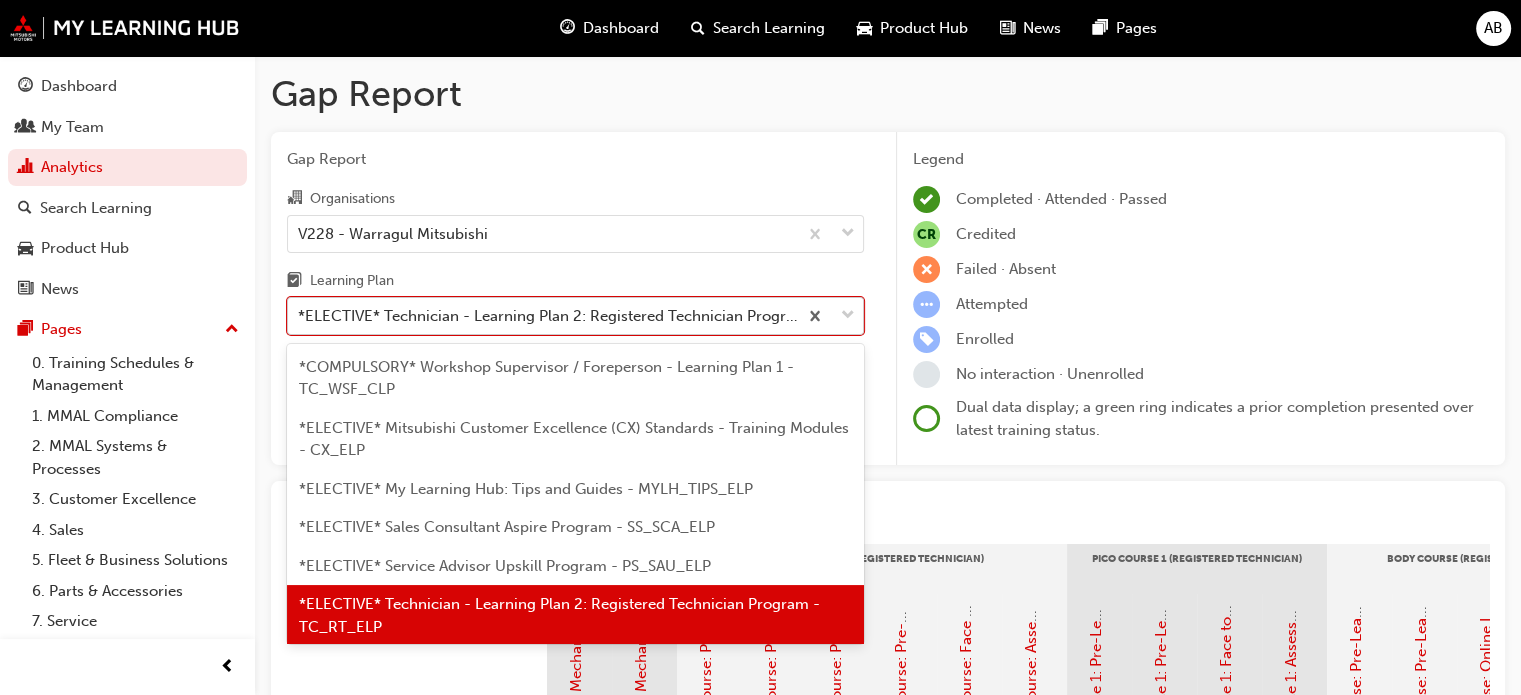 click at bounding box center [848, 316] 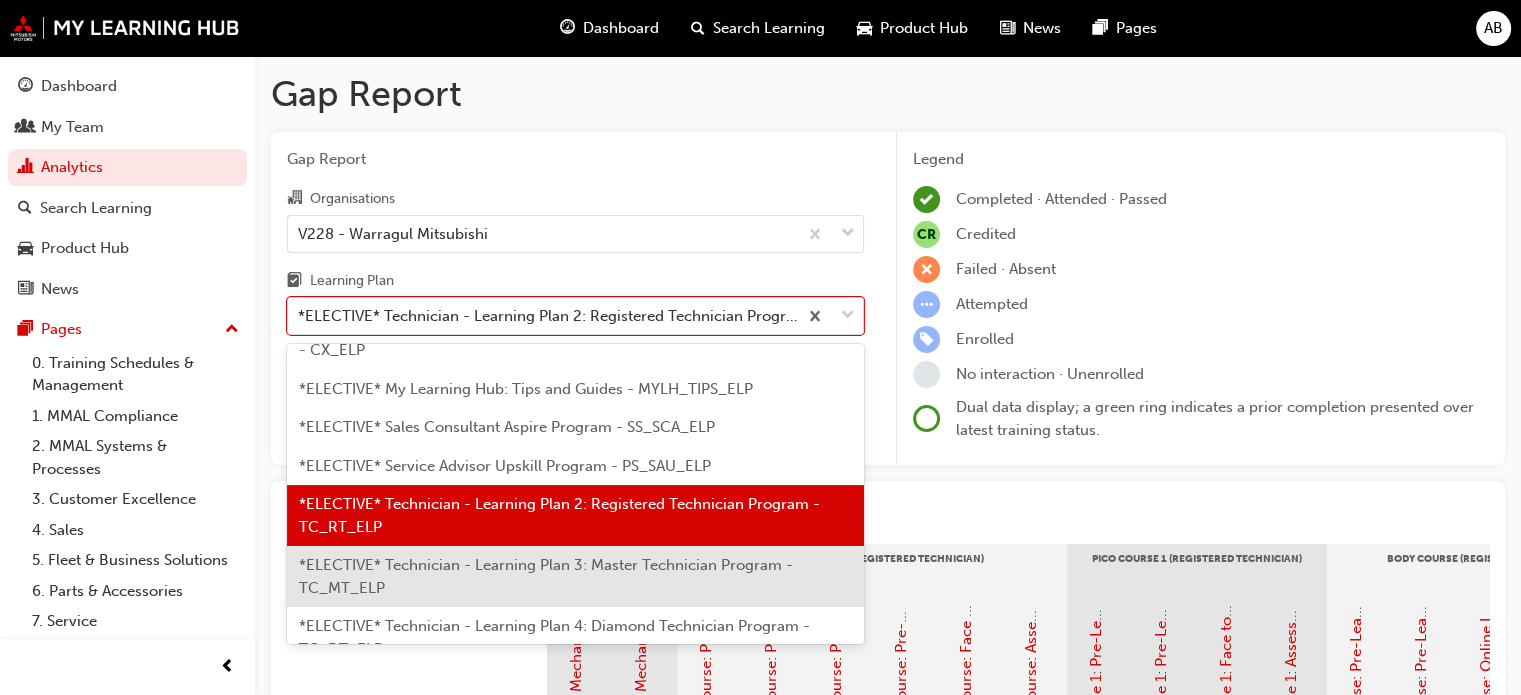 scroll, scrollTop: 1091, scrollLeft: 0, axis: vertical 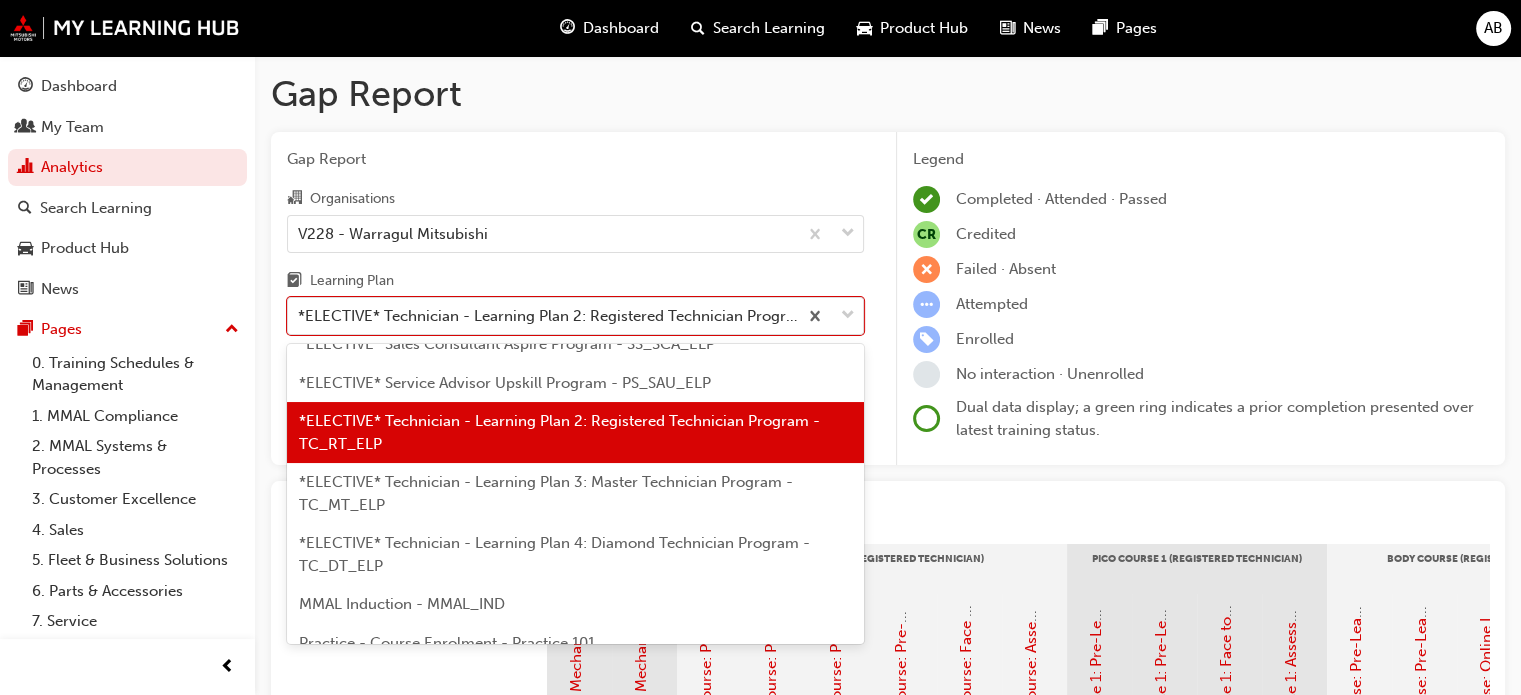 click on "Practice - Course Enrolment - Practice 101" at bounding box center (447, 643) 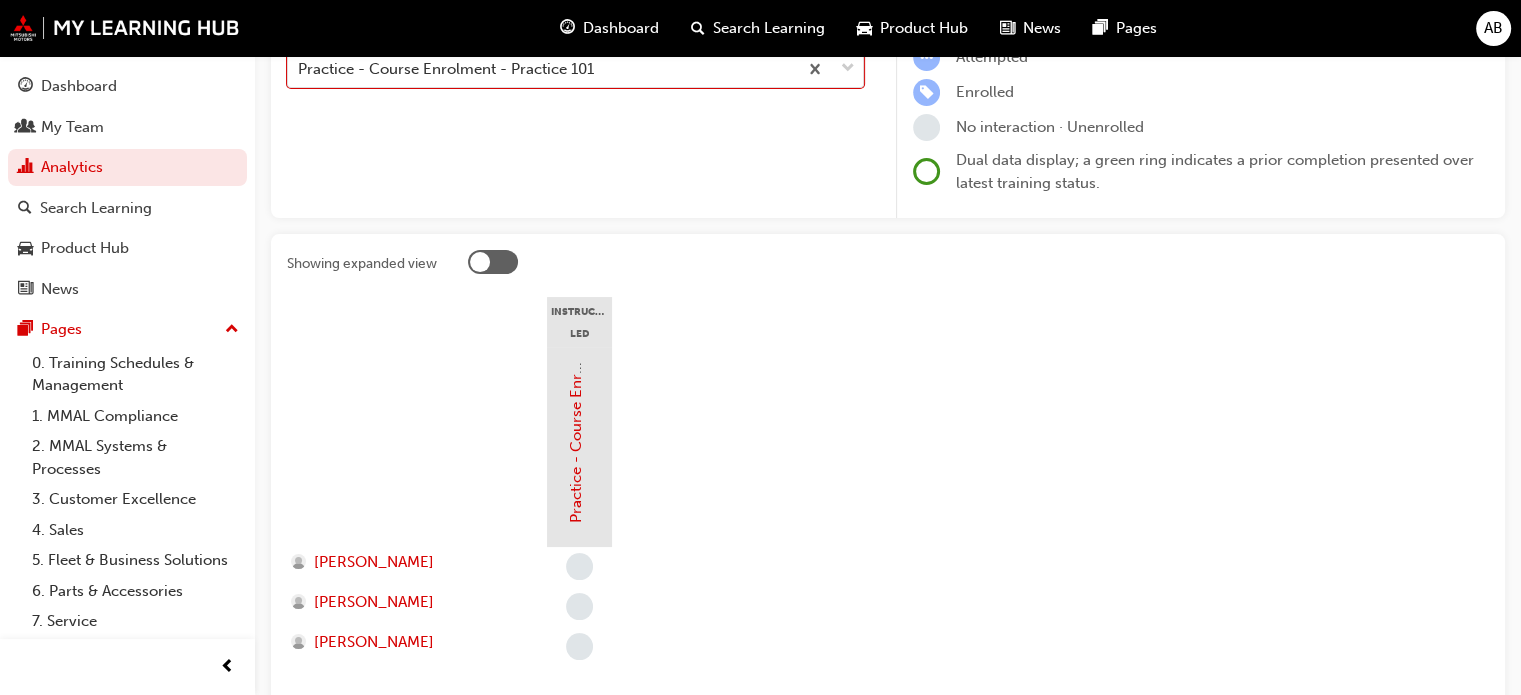 scroll, scrollTop: 300, scrollLeft: 0, axis: vertical 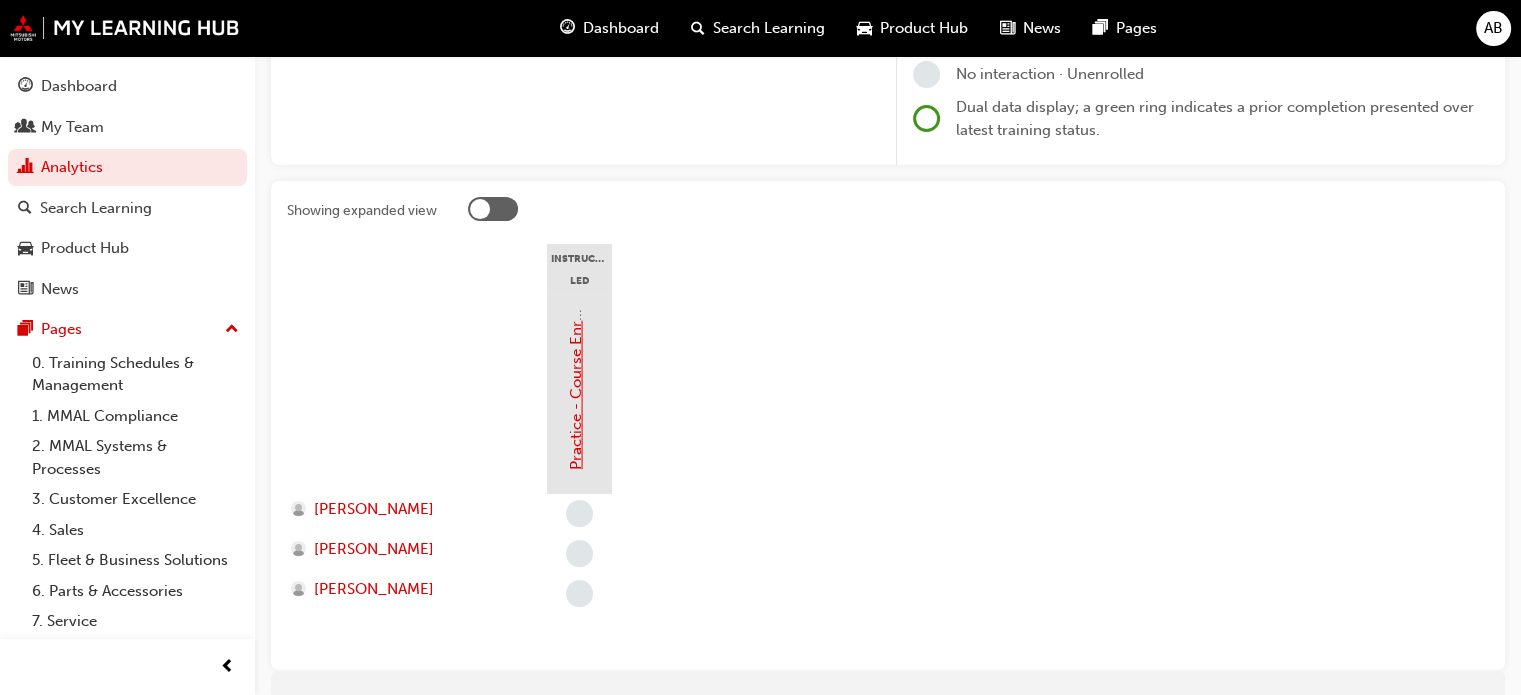 click on "Practice - Course Enrolment" at bounding box center (576, 371) 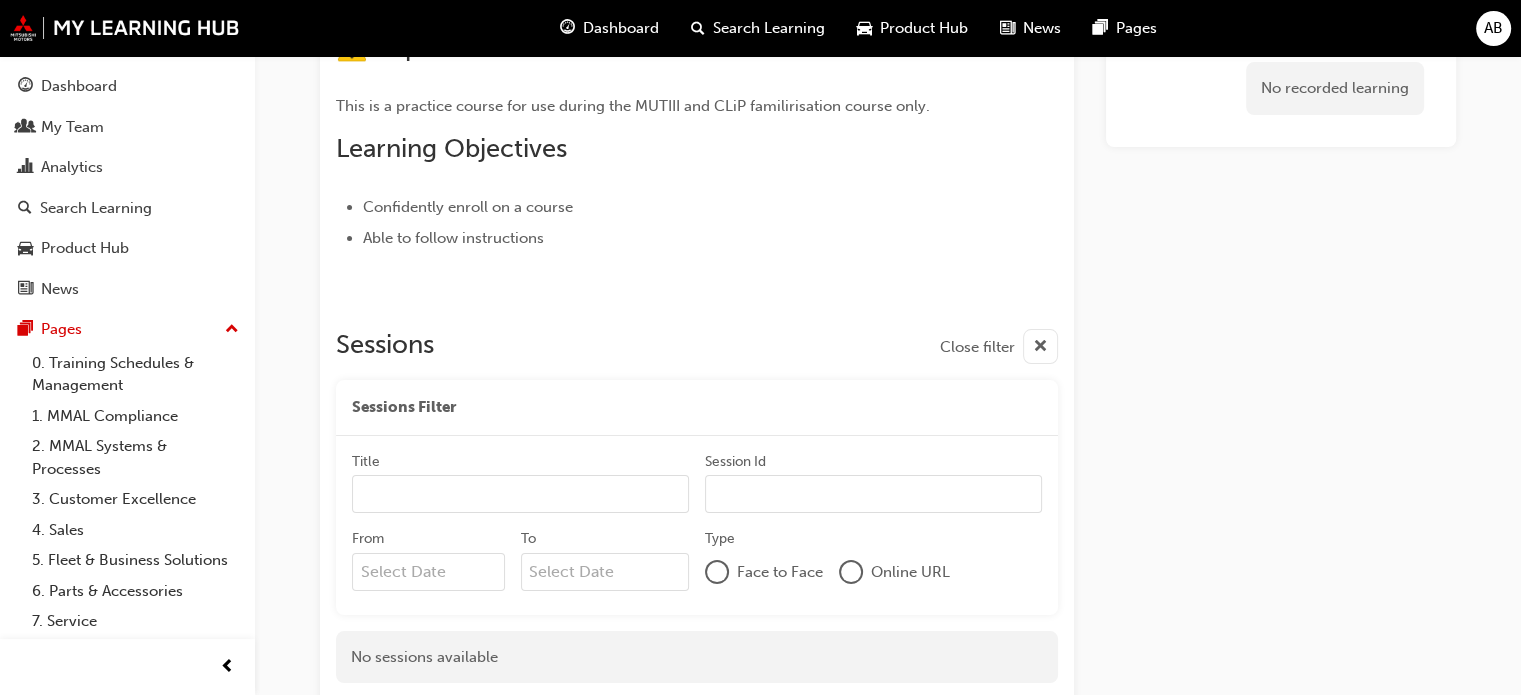 scroll, scrollTop: 0, scrollLeft: 0, axis: both 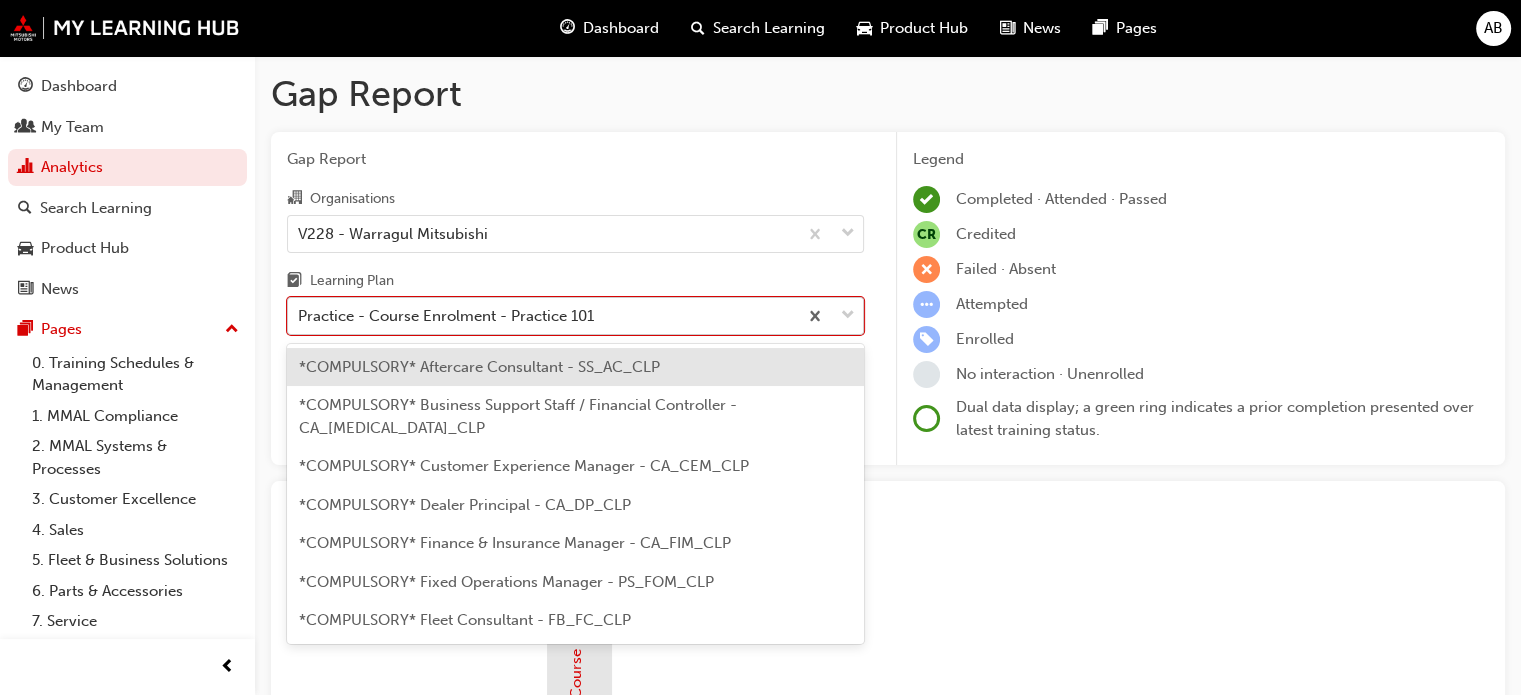 click on "Practice - Course Enrolment - Practice 101" at bounding box center [446, 316] 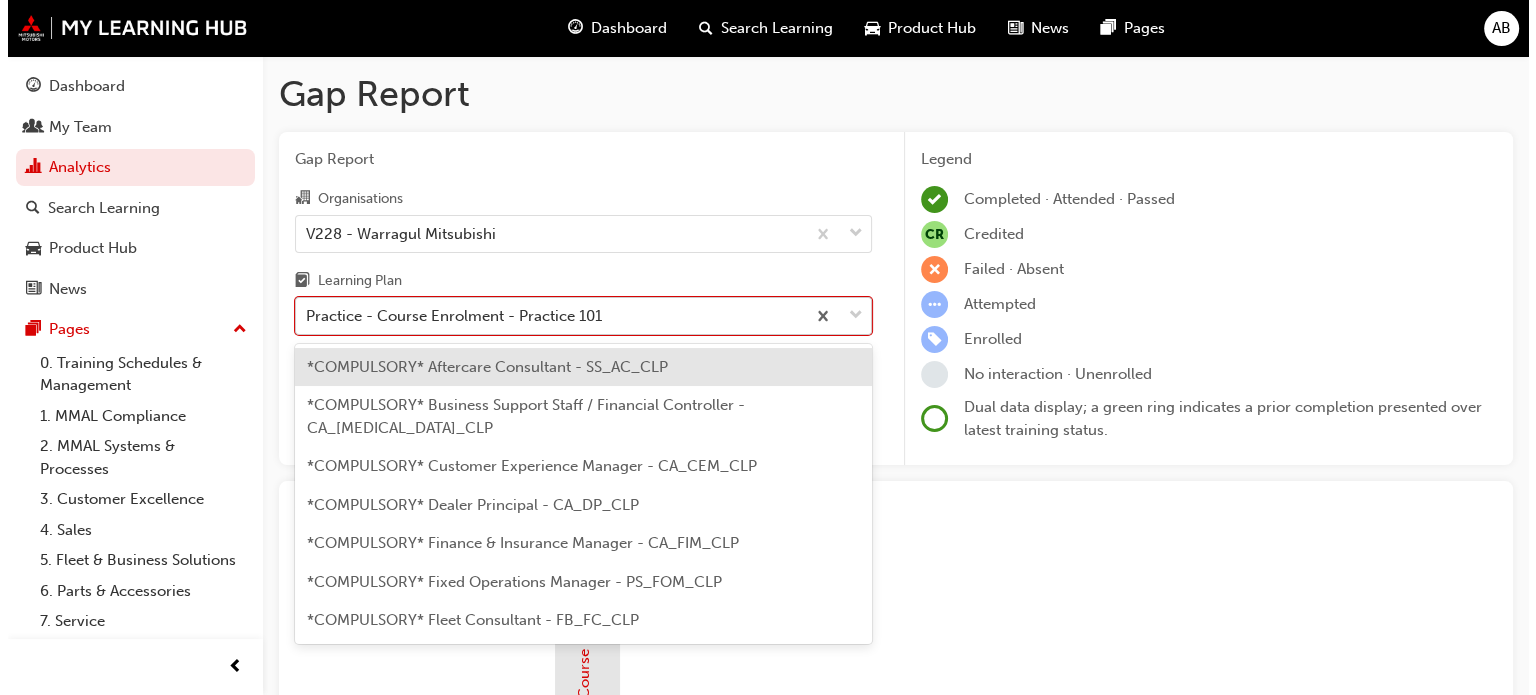 scroll, scrollTop: 1091, scrollLeft: 0, axis: vertical 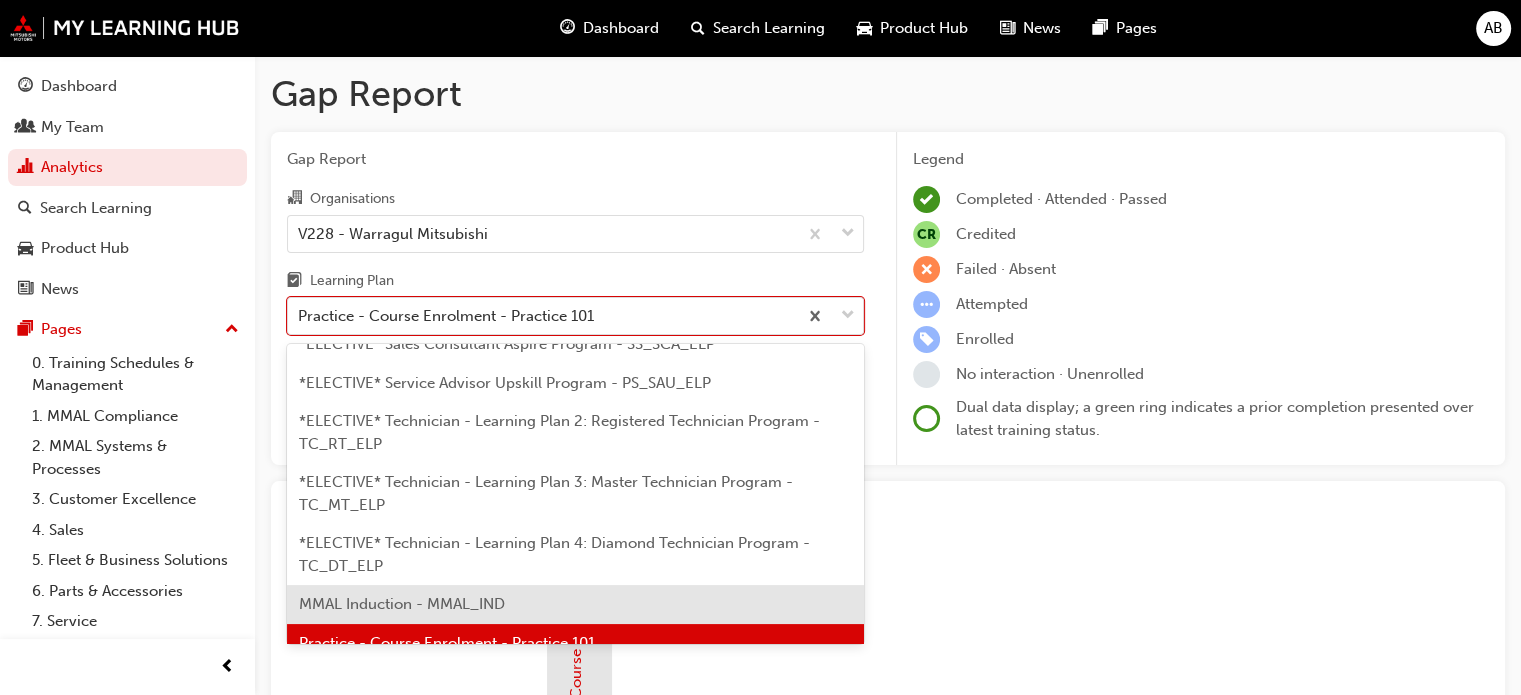 click on "MMAL Induction - MMAL_IND" at bounding box center (575, 604) 